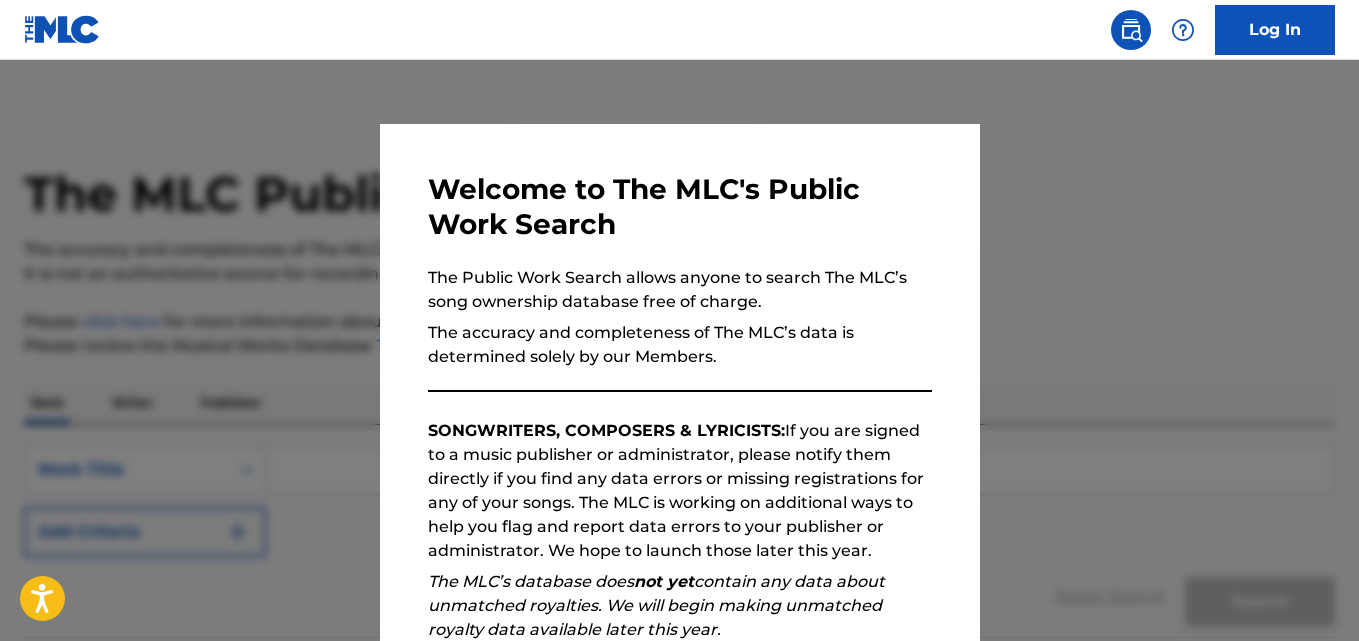 click on "Continue" at bounding box center (842, 837) 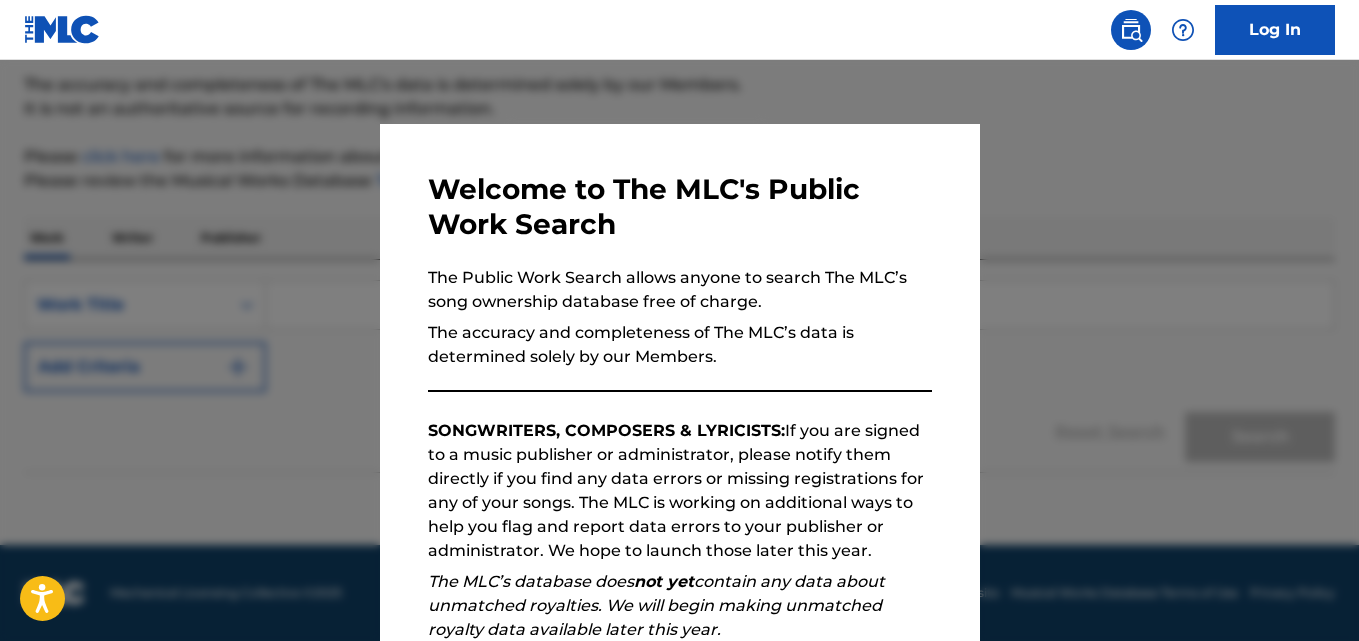 scroll, scrollTop: 0, scrollLeft: 0, axis: both 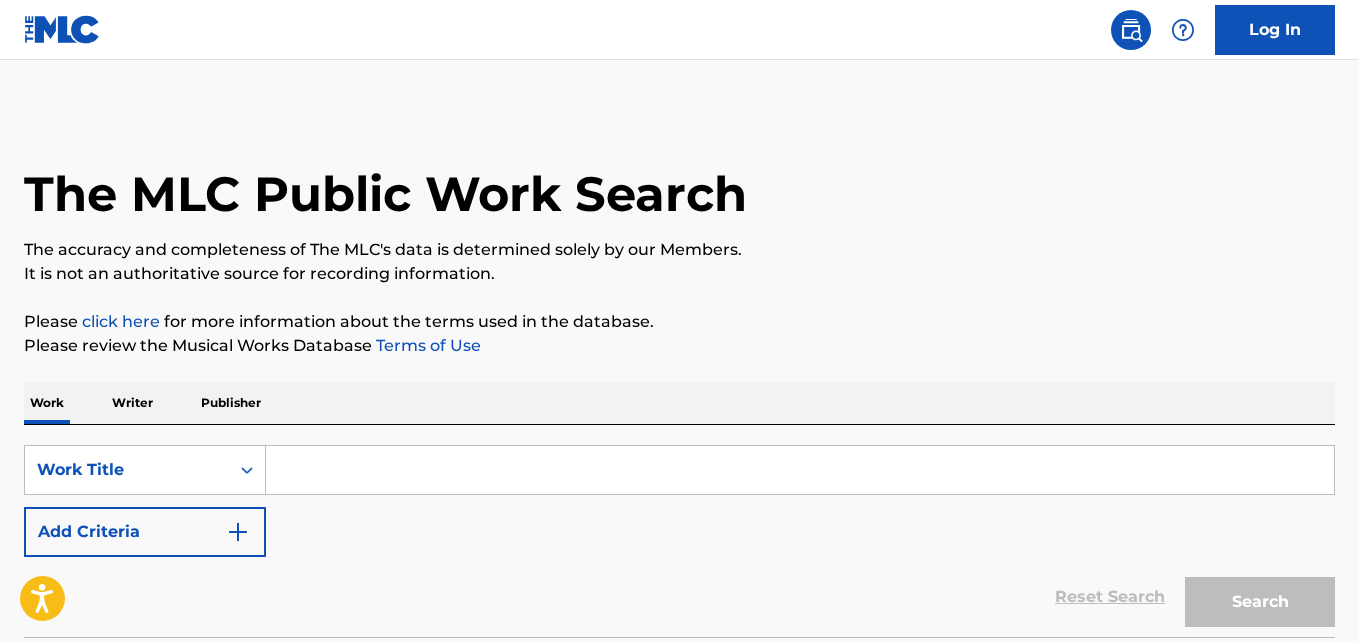 click on "Publisher" at bounding box center (231, 403) 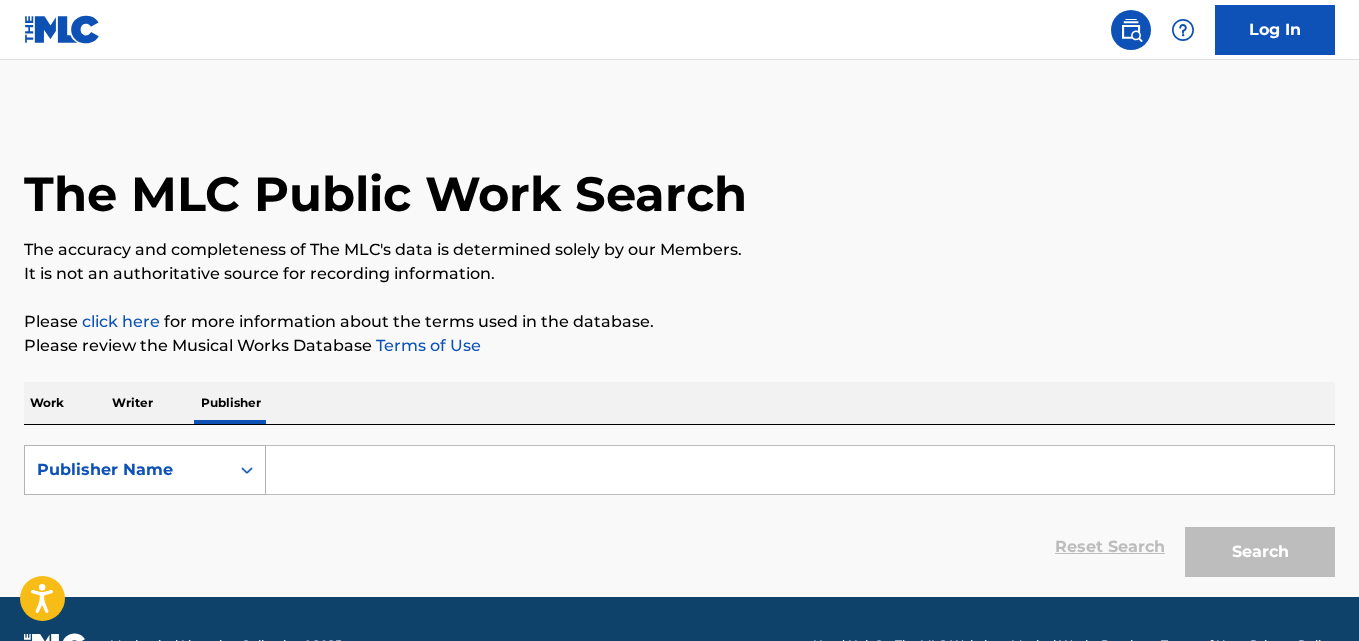 click on "Publisher Name" at bounding box center [127, 470] 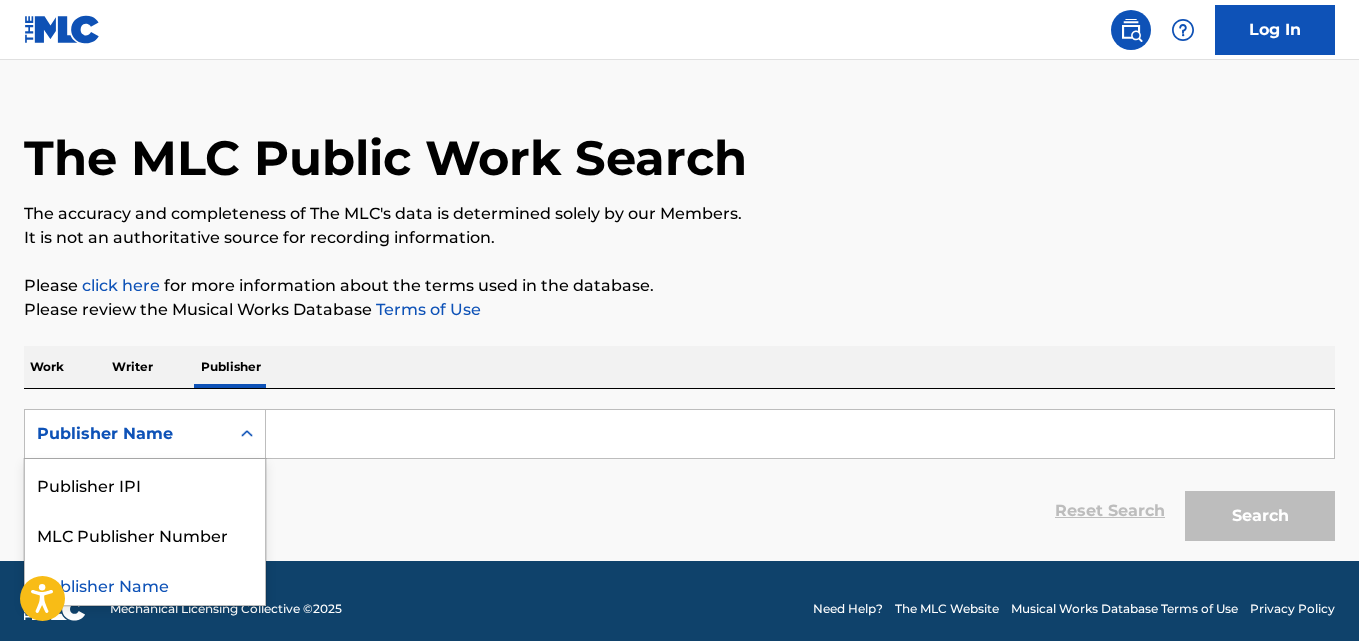 scroll, scrollTop: 52, scrollLeft: 0, axis: vertical 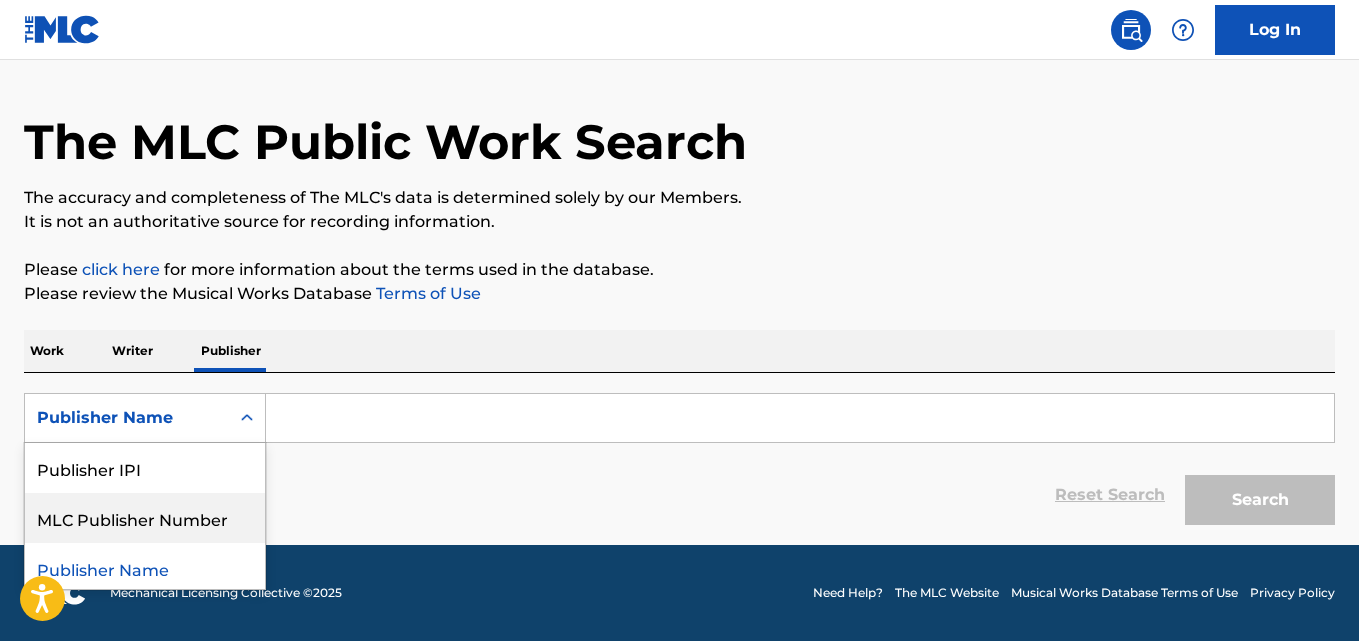 click on "MLC Publisher Number" at bounding box center (145, 518) 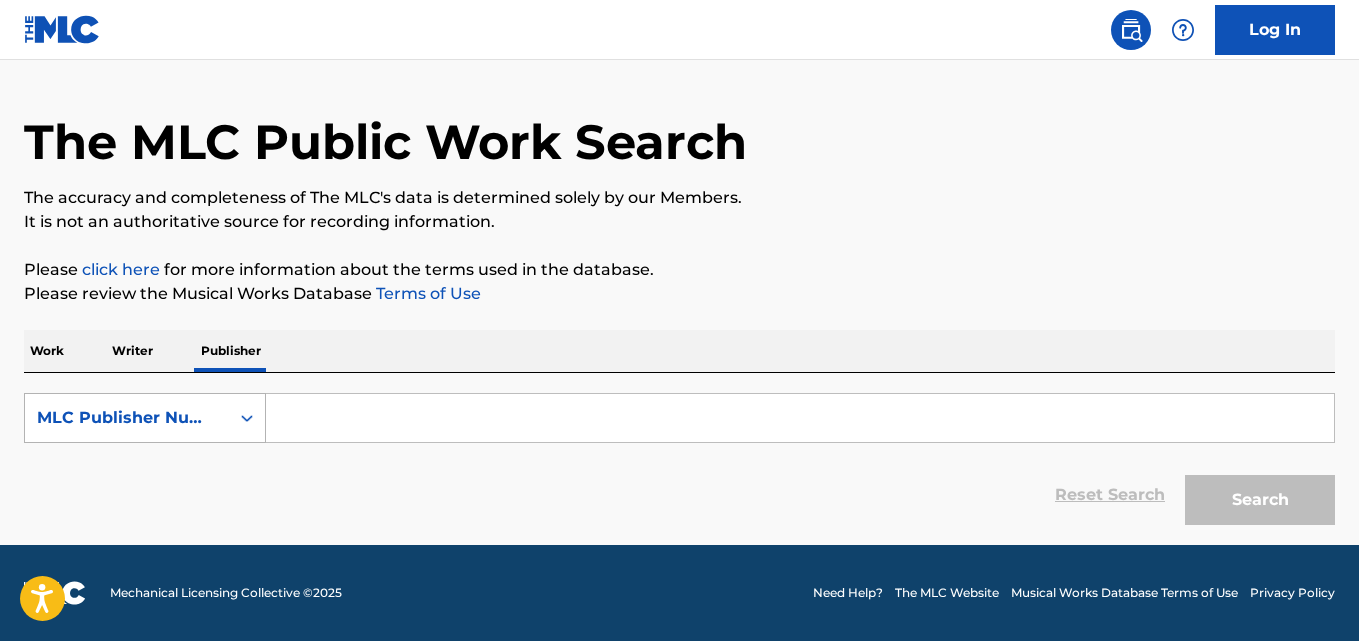 click on "MLC Publisher Number" at bounding box center [127, 418] 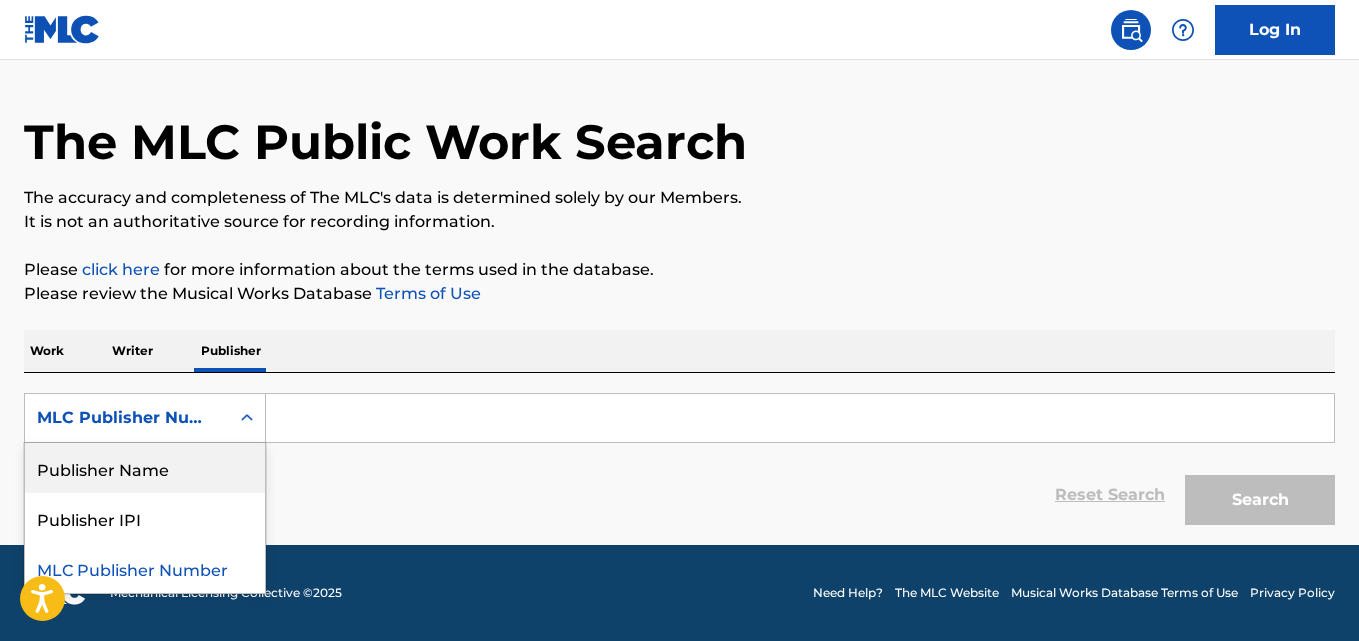 click on "Publisher Name" at bounding box center (145, 468) 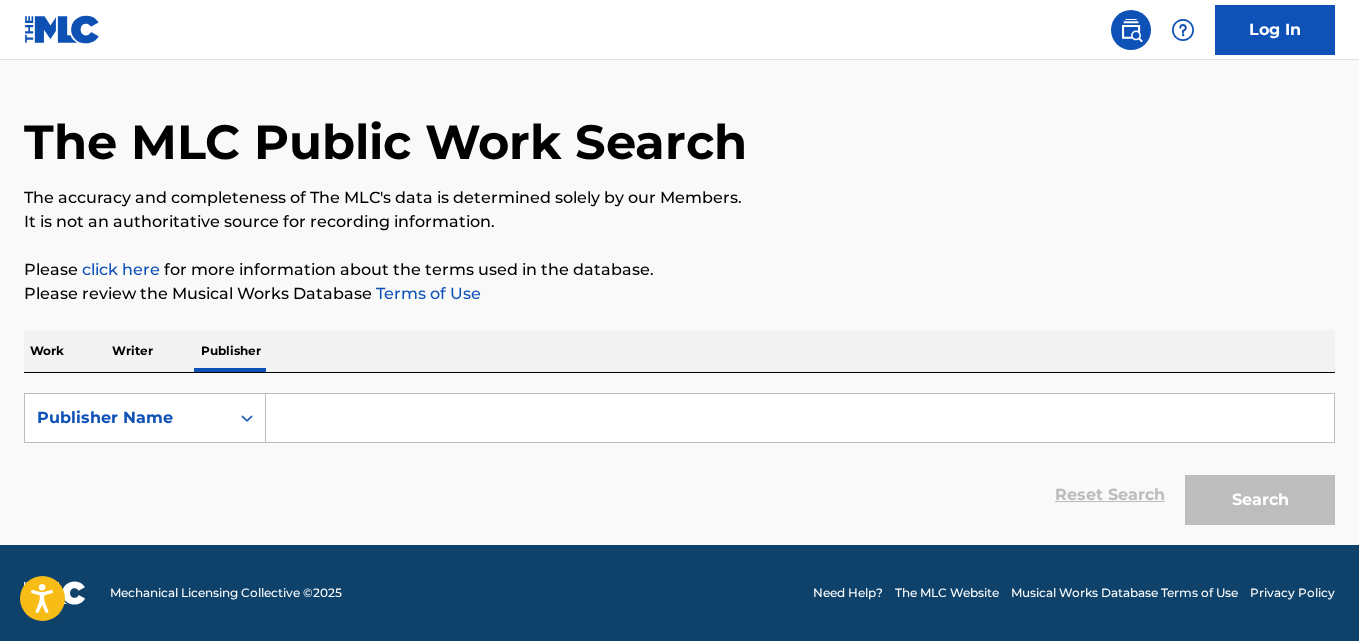 click at bounding box center (800, 418) 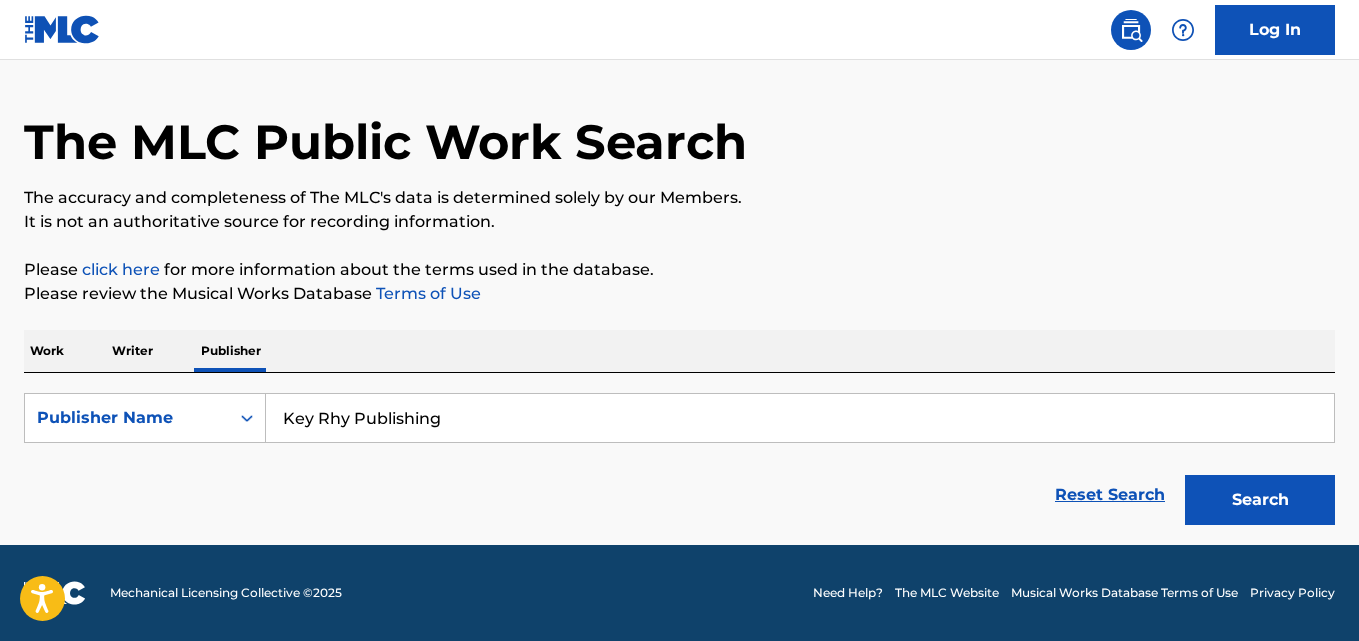 type on "Key Rhy Publishing" 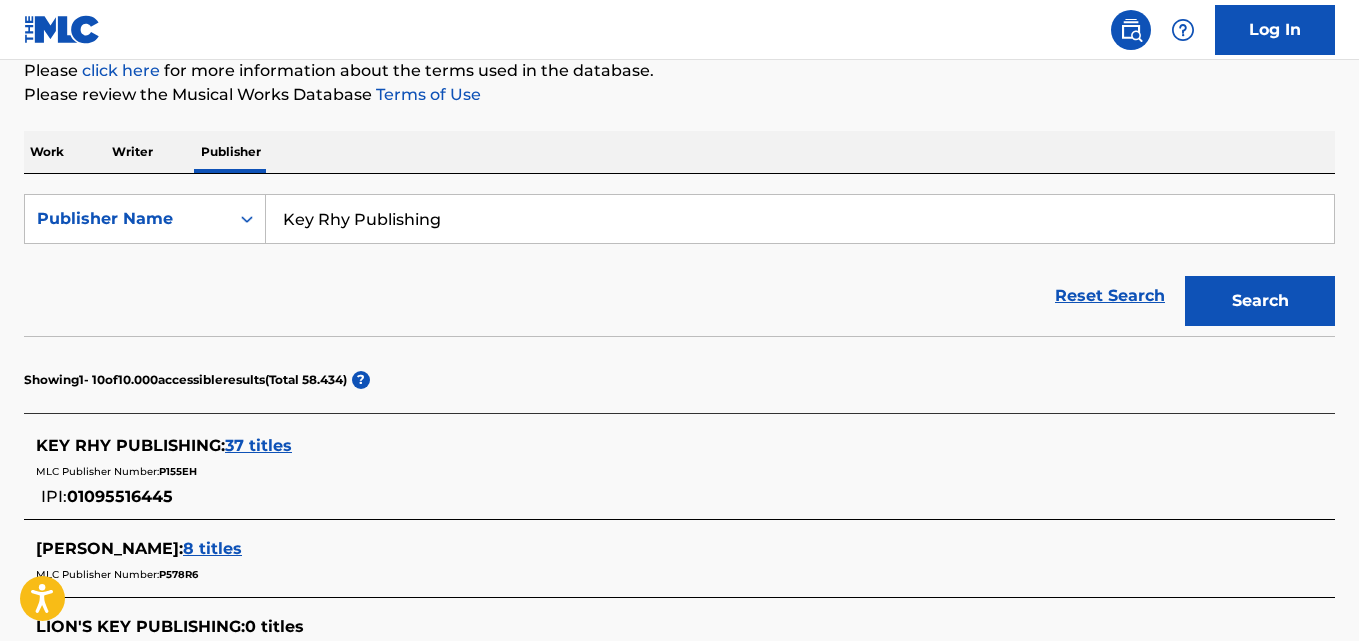 scroll, scrollTop: 552, scrollLeft: 0, axis: vertical 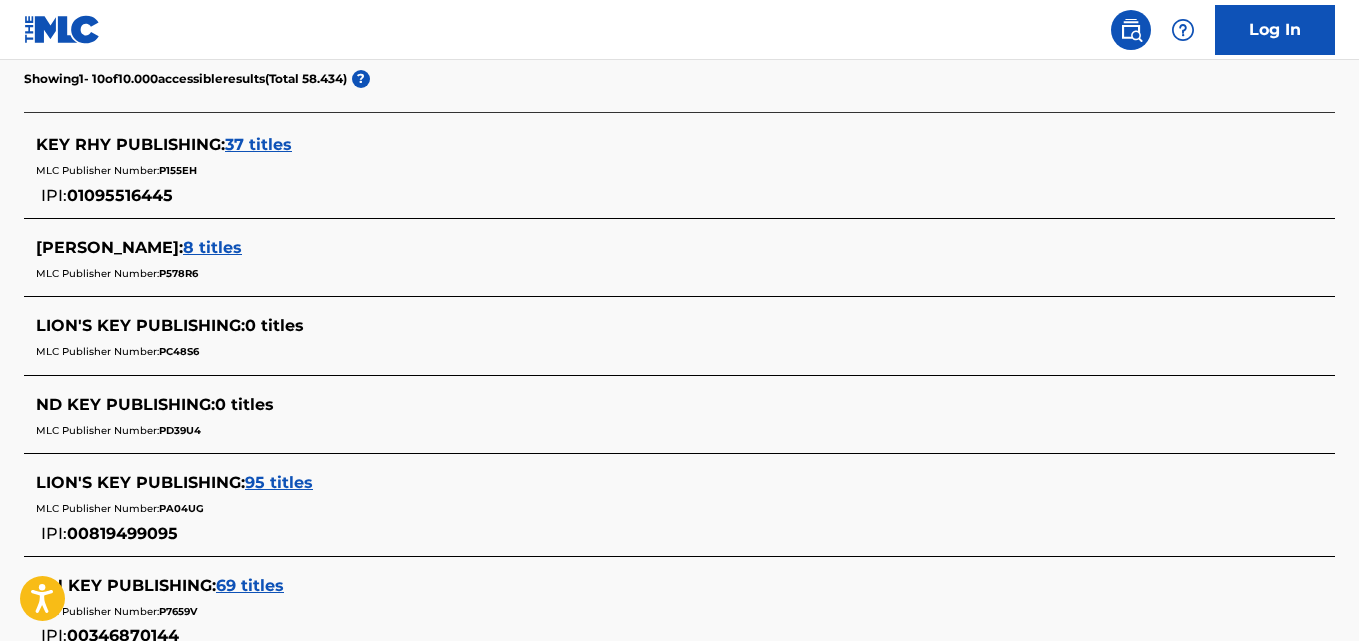 click on "37 titles" at bounding box center [258, 144] 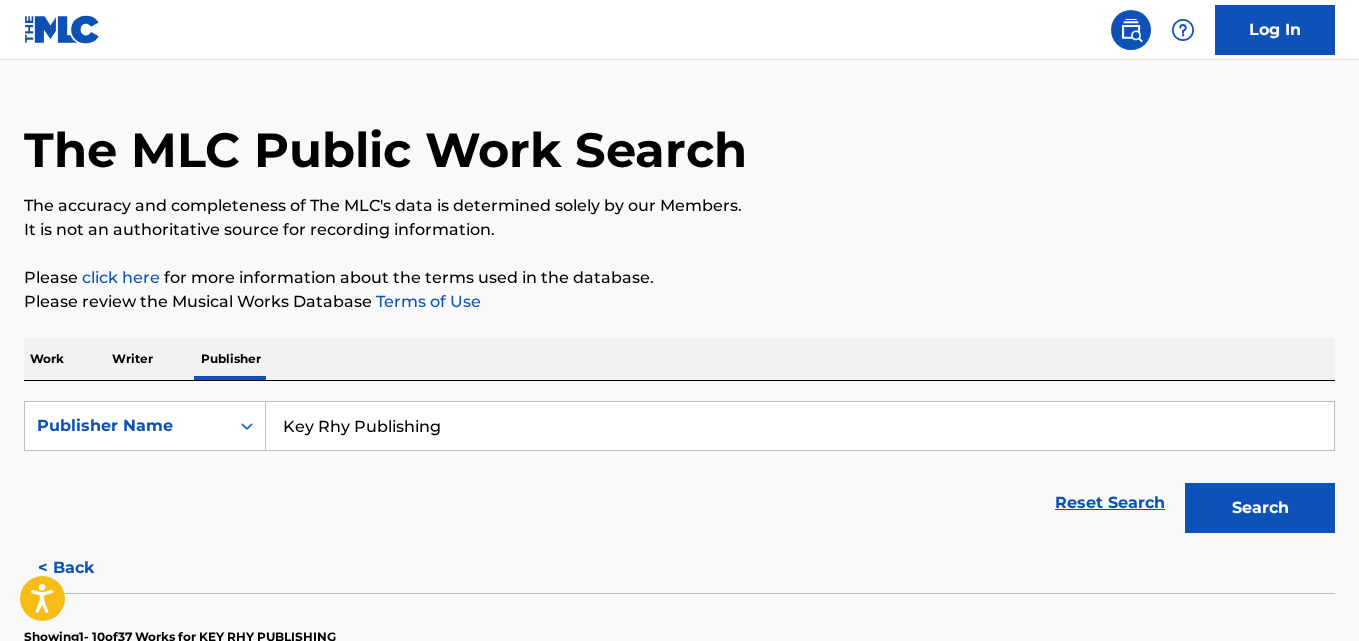 scroll, scrollTop: 0, scrollLeft: 0, axis: both 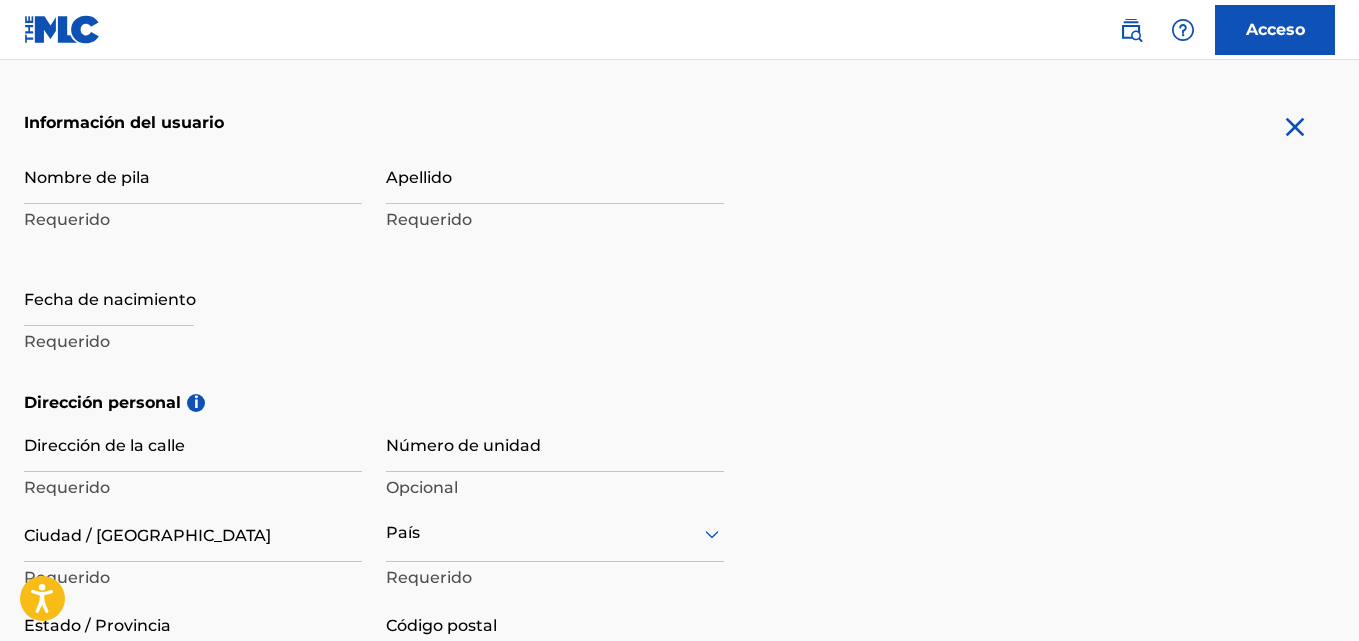 click on "Requerido" at bounding box center (193, 220) 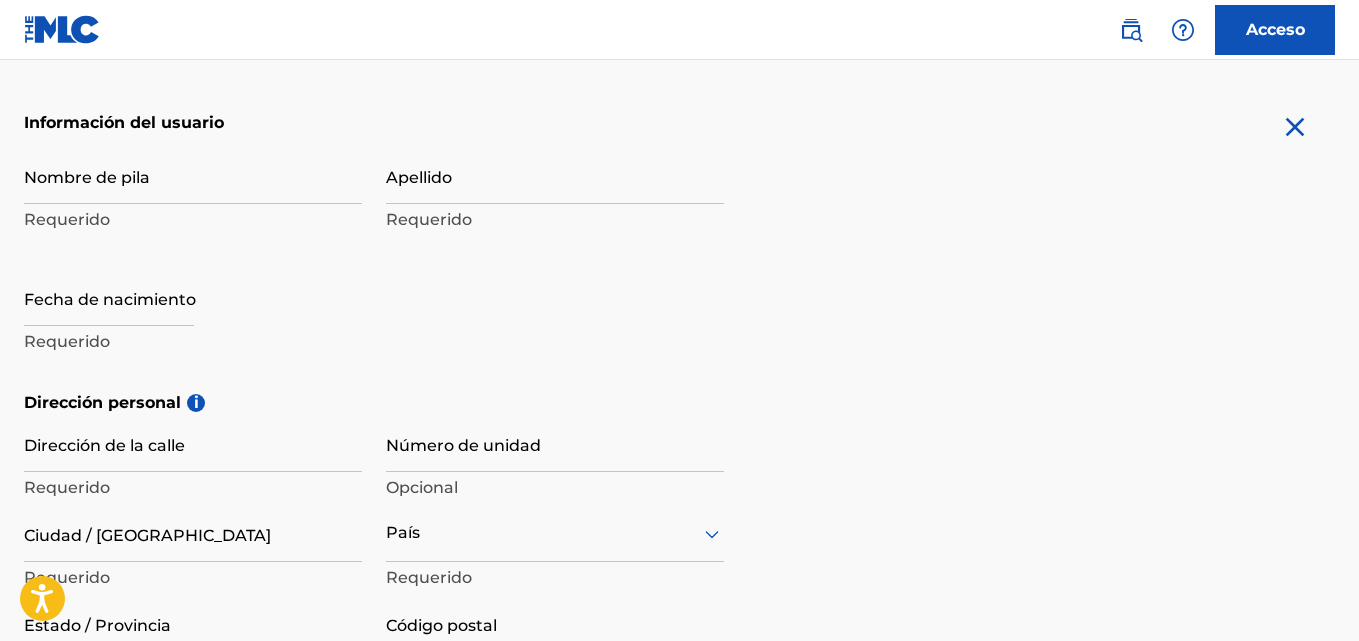 click on "Nombre de pila" at bounding box center [193, 175] 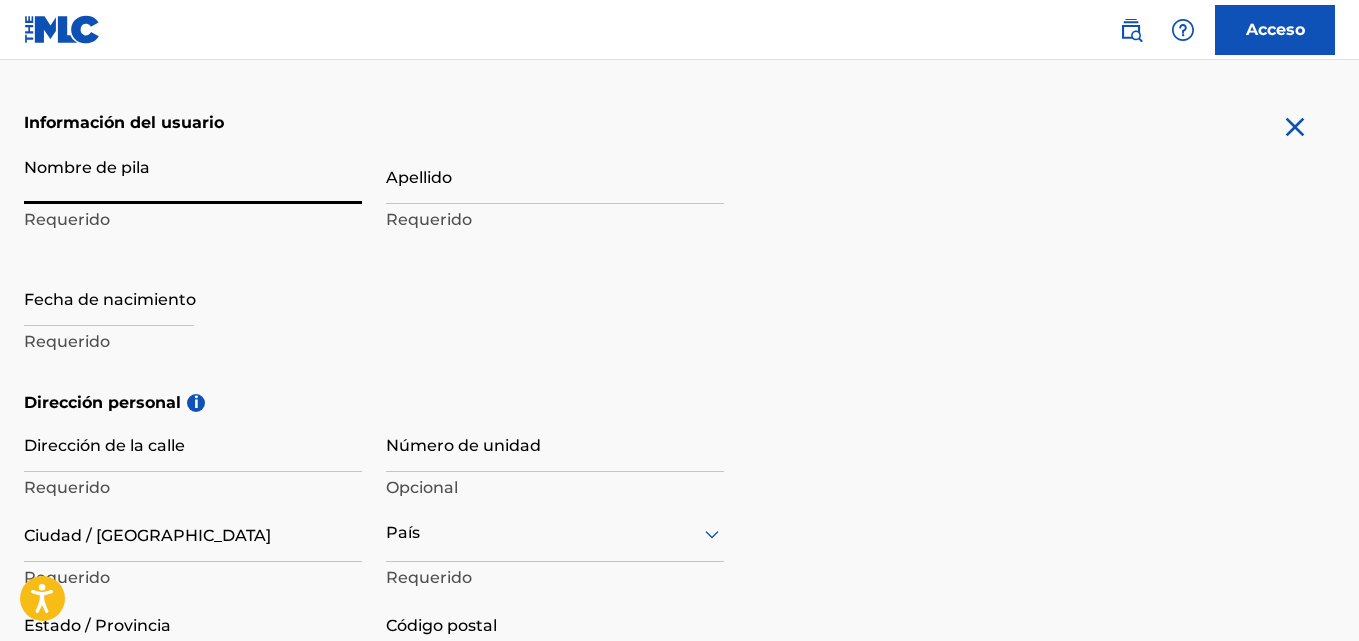 type on "J" 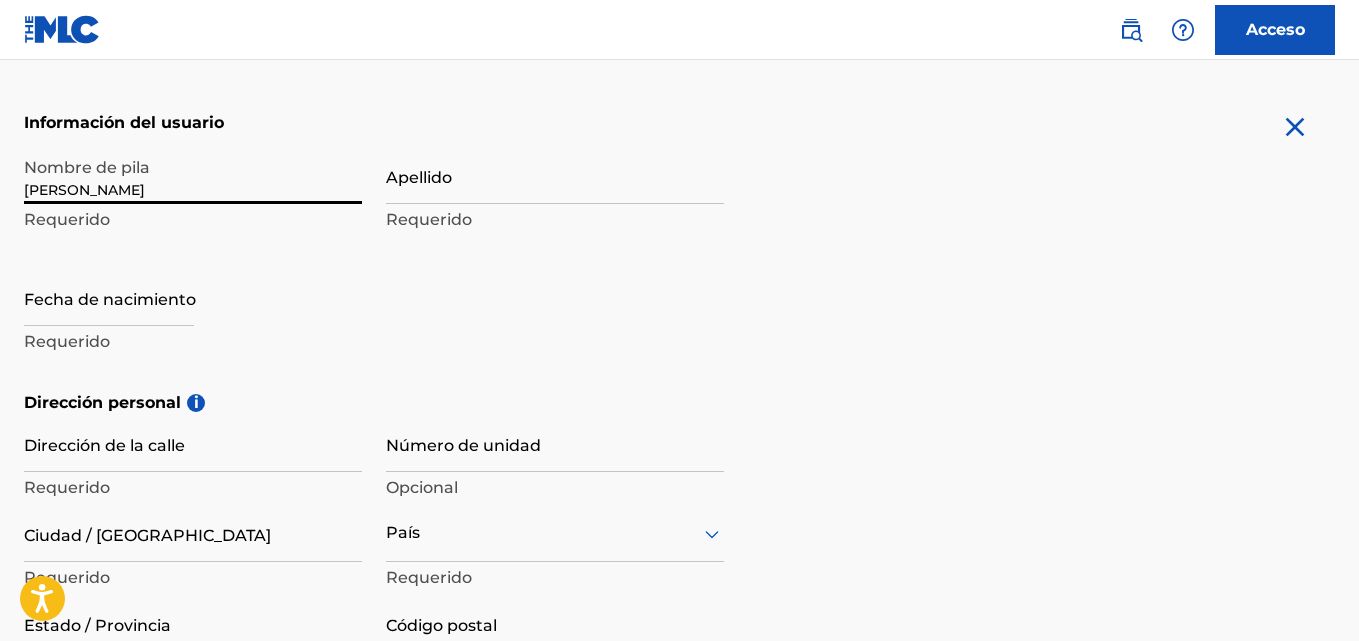 type on "[PERSON_NAME]" 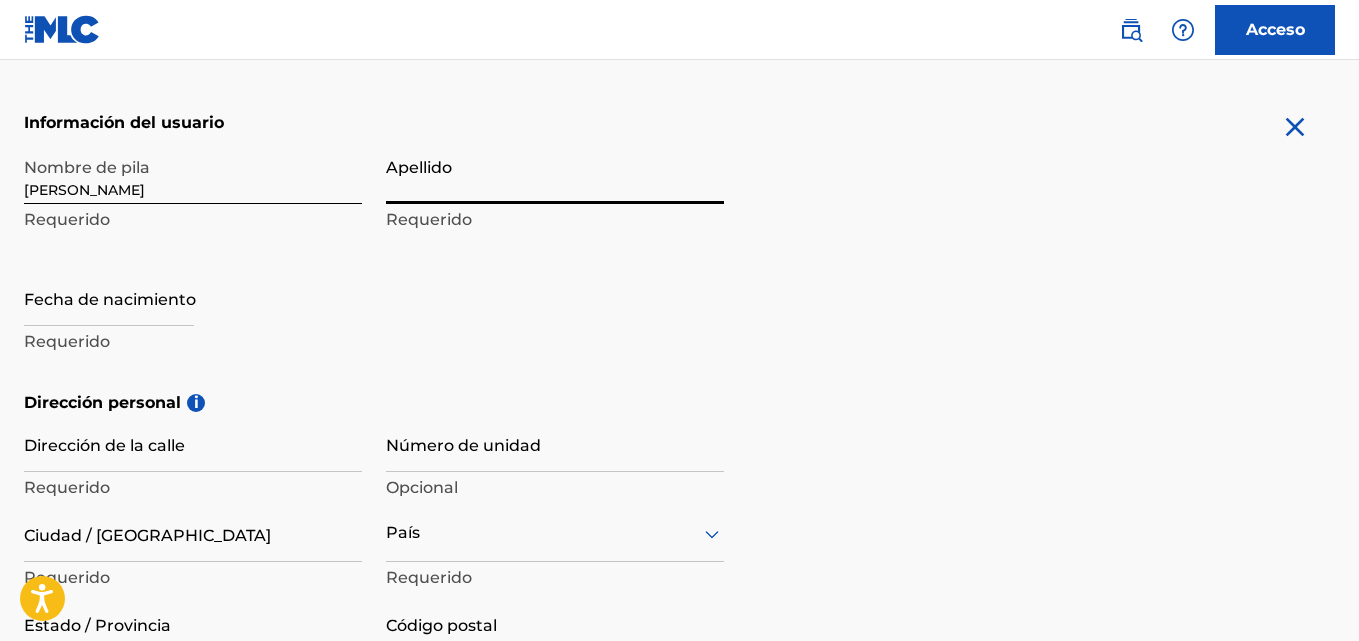 click on "Apellido" at bounding box center (555, 175) 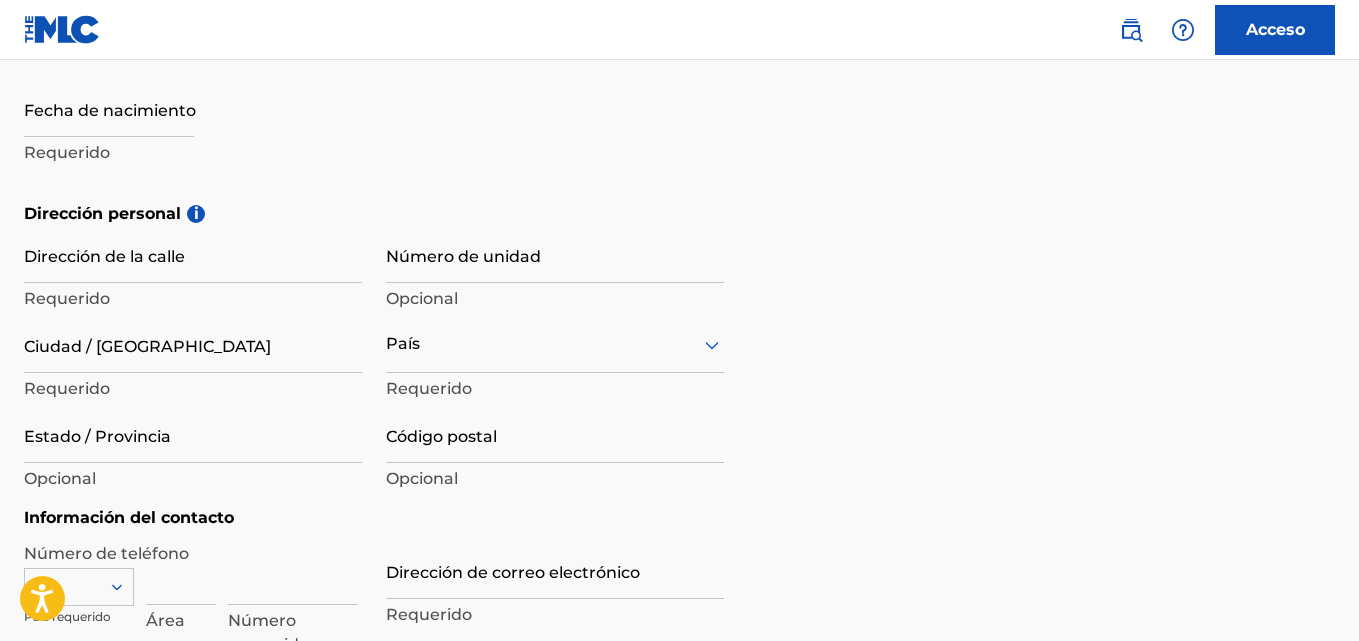 scroll, scrollTop: 600, scrollLeft: 0, axis: vertical 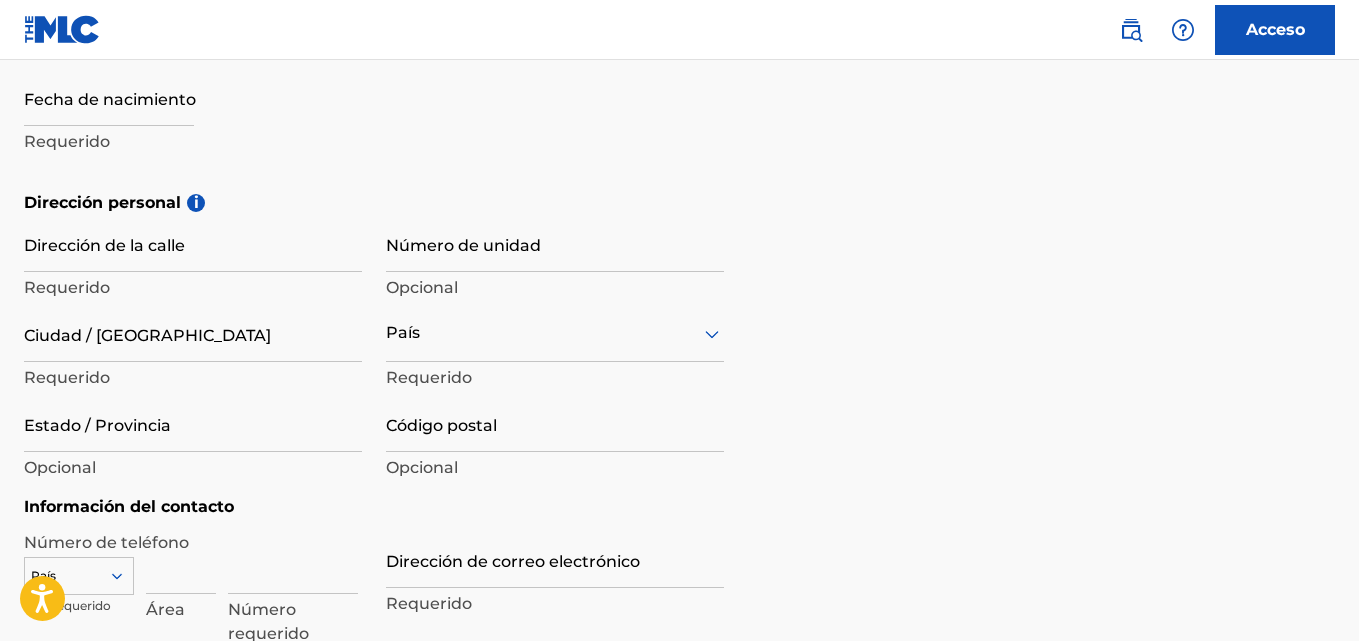 type on "[PERSON_NAME]" 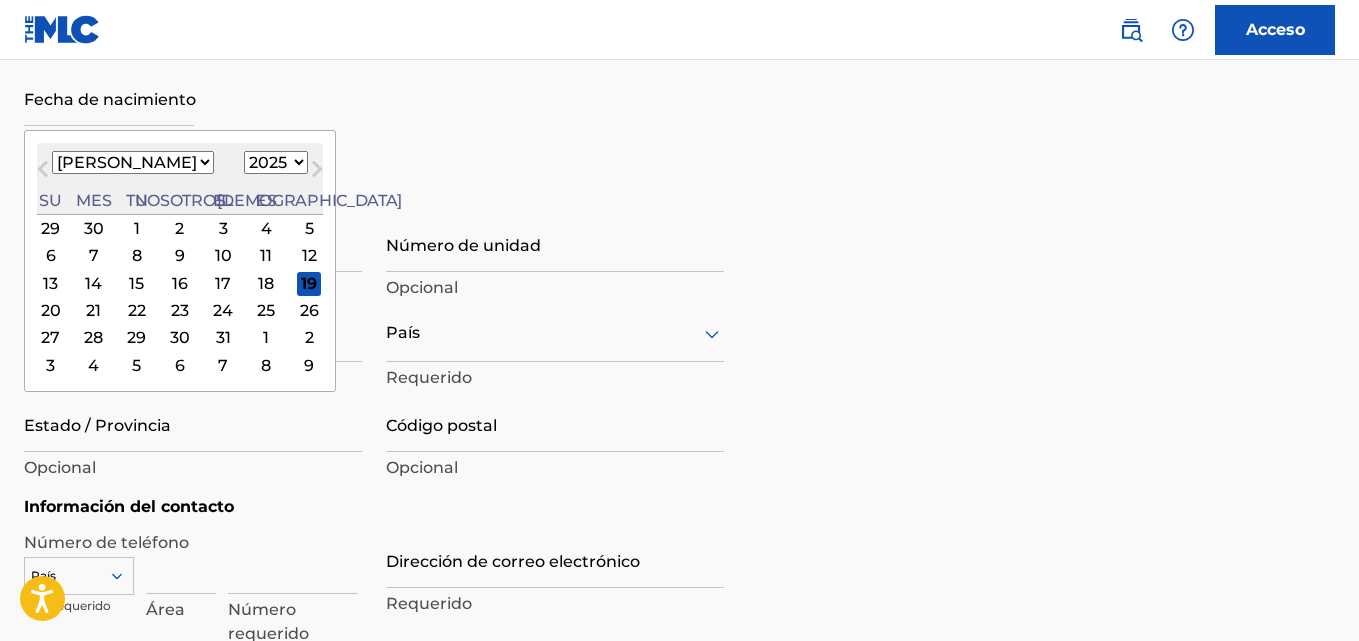 click on "Enero Febrero Marzo Abril Puede Junio [PERSON_NAME] Septiembre Octubre Noviembre Diciembre" at bounding box center (133, 162) 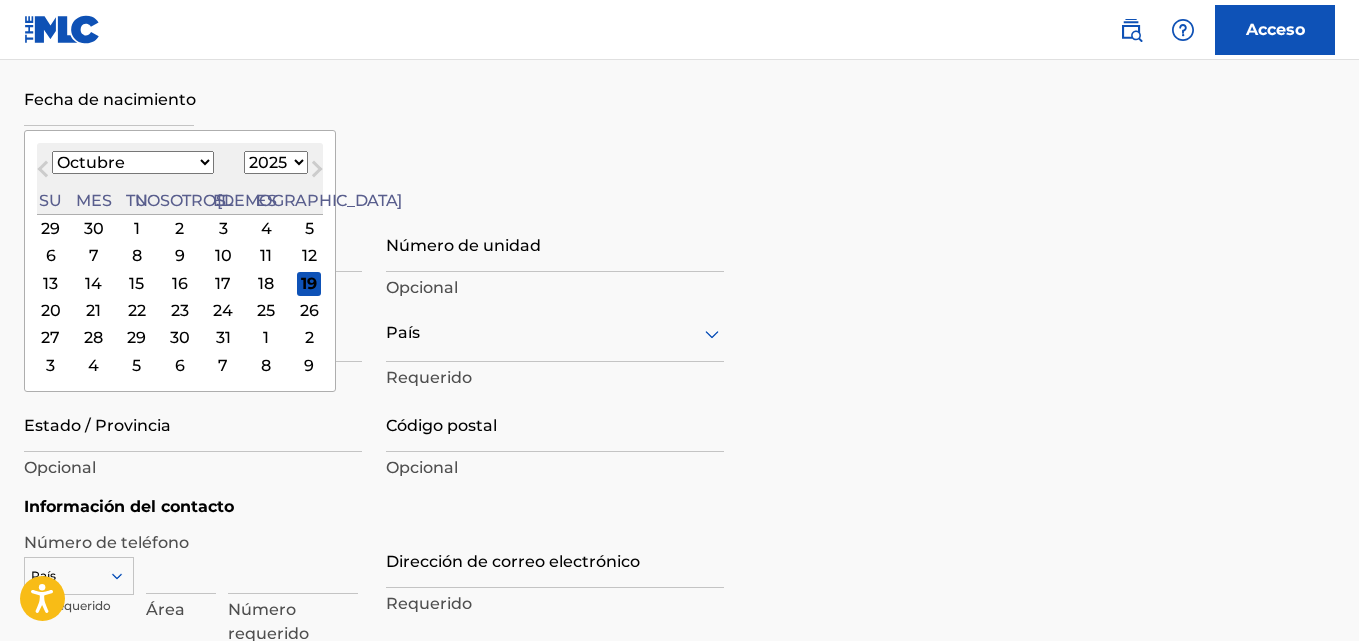 click on "Enero Febrero Marzo Abril Puede Junio [PERSON_NAME] Septiembre Octubre Noviembre Diciembre" at bounding box center (133, 162) 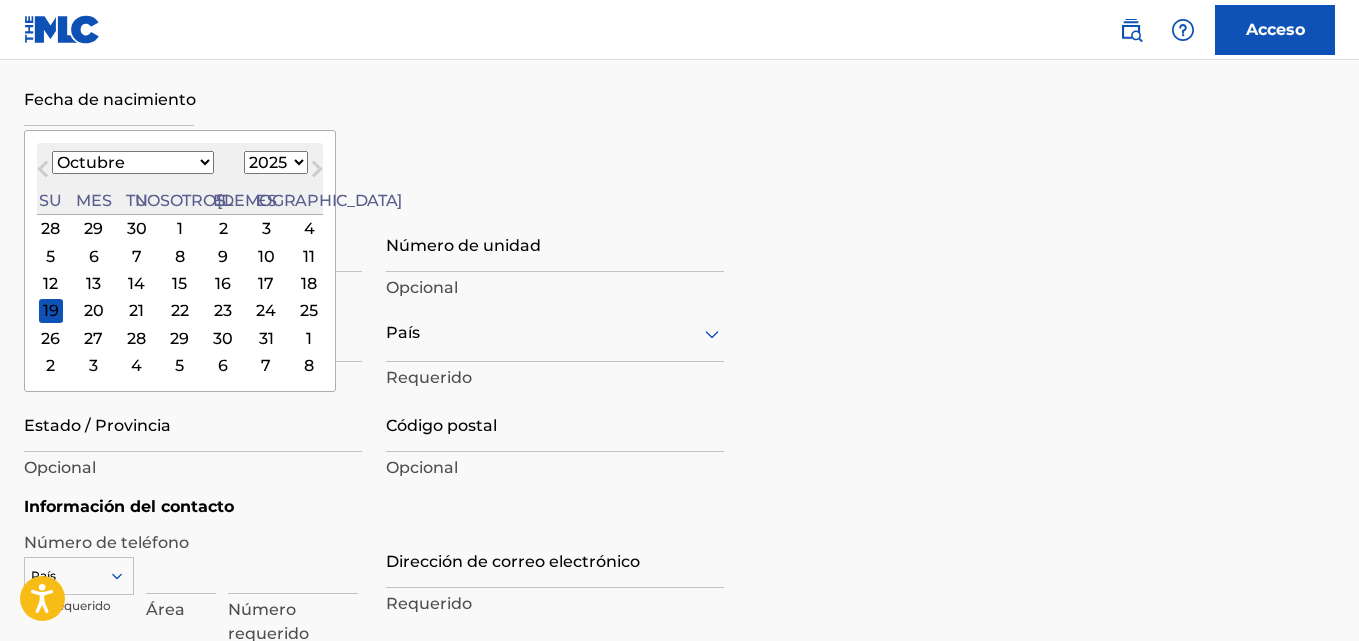 click on "8" at bounding box center (180, 256) 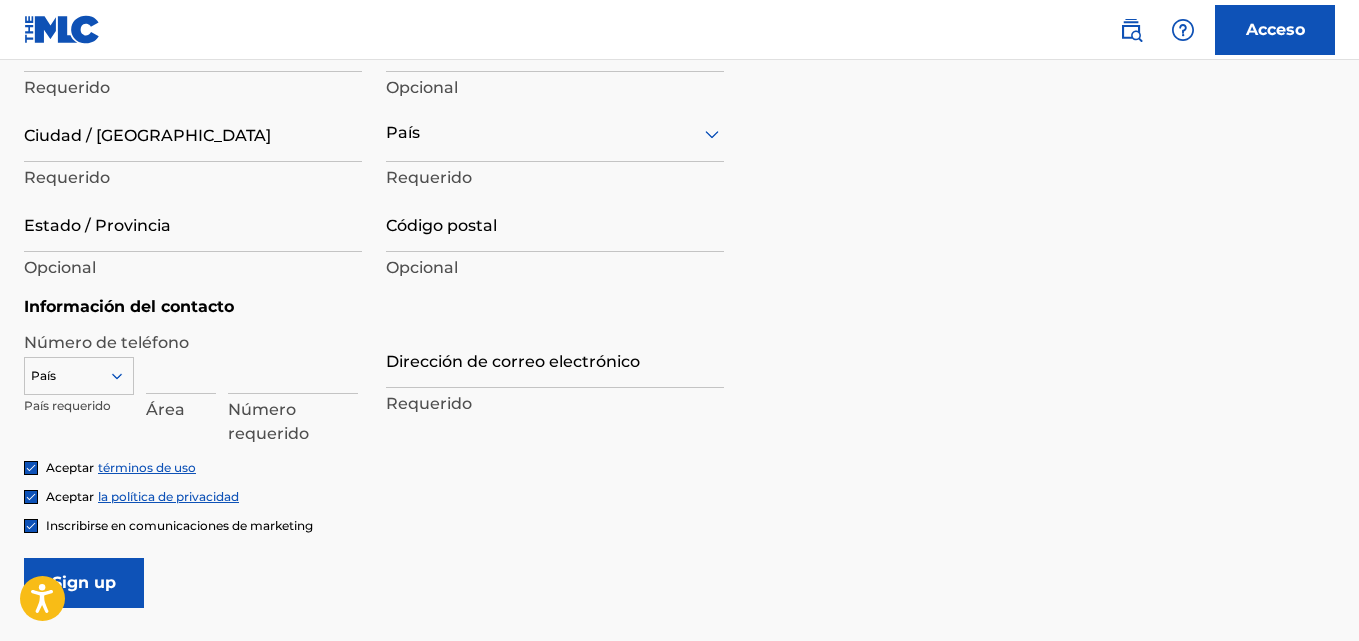 scroll, scrollTop: 700, scrollLeft: 0, axis: vertical 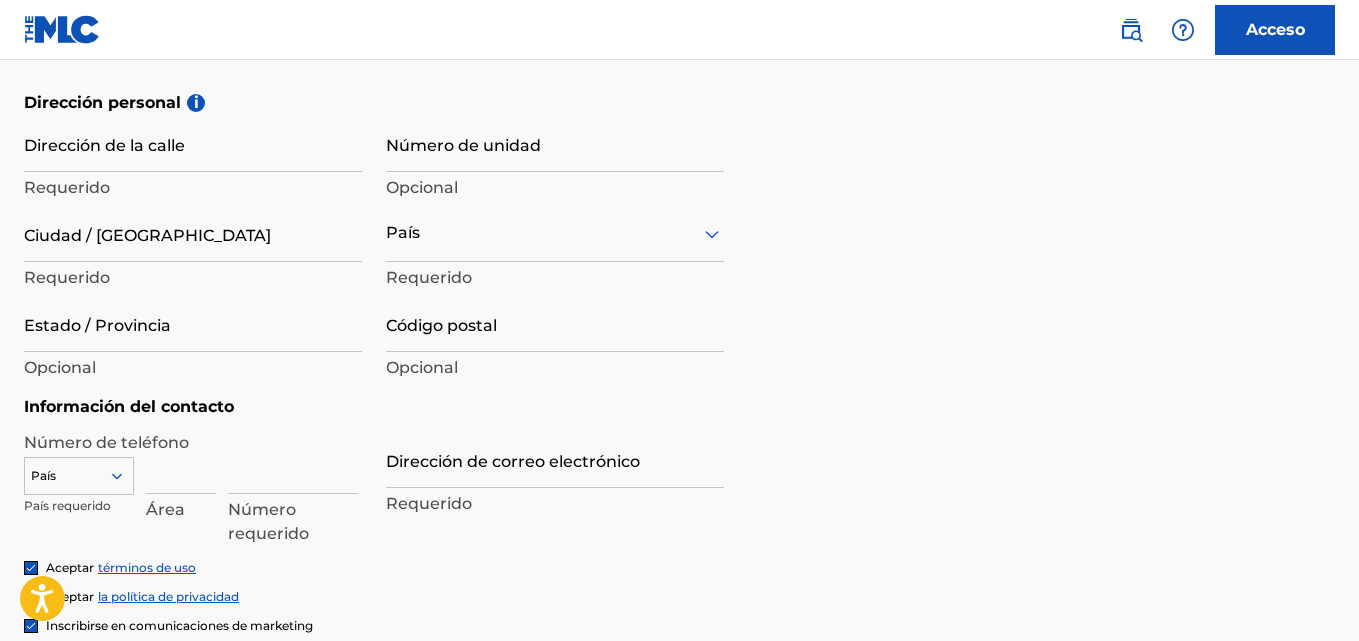 type on "[DATE]" 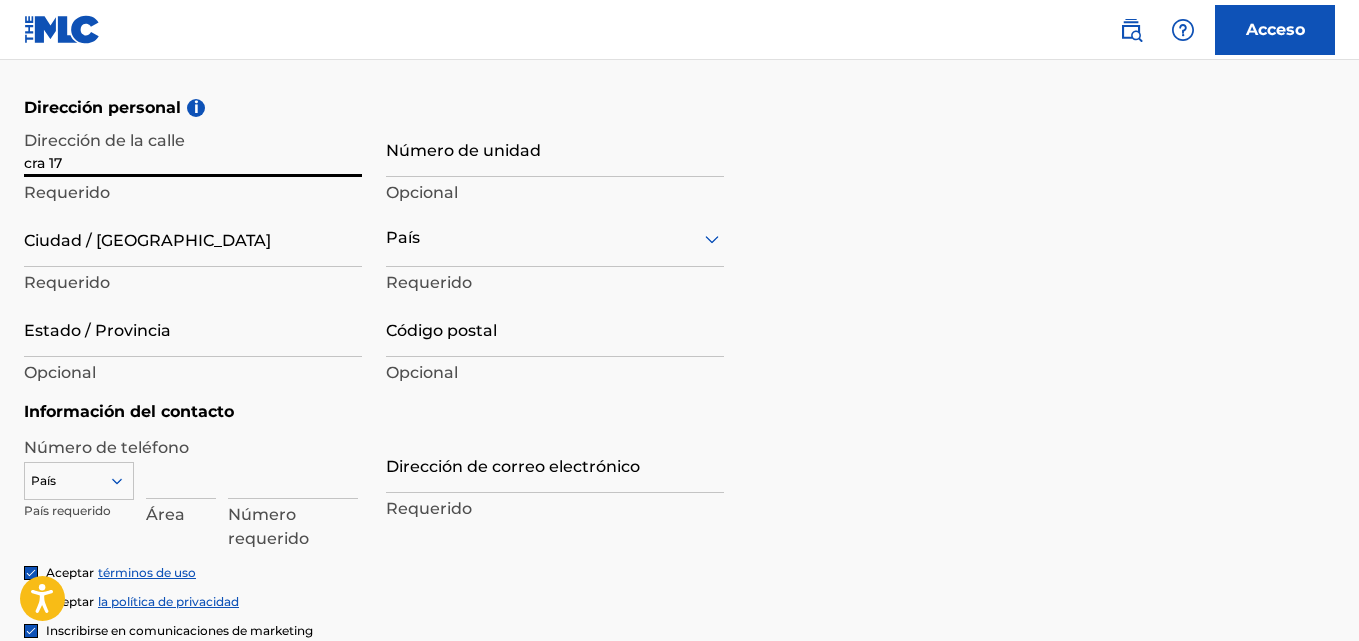 scroll, scrollTop: 700, scrollLeft: 0, axis: vertical 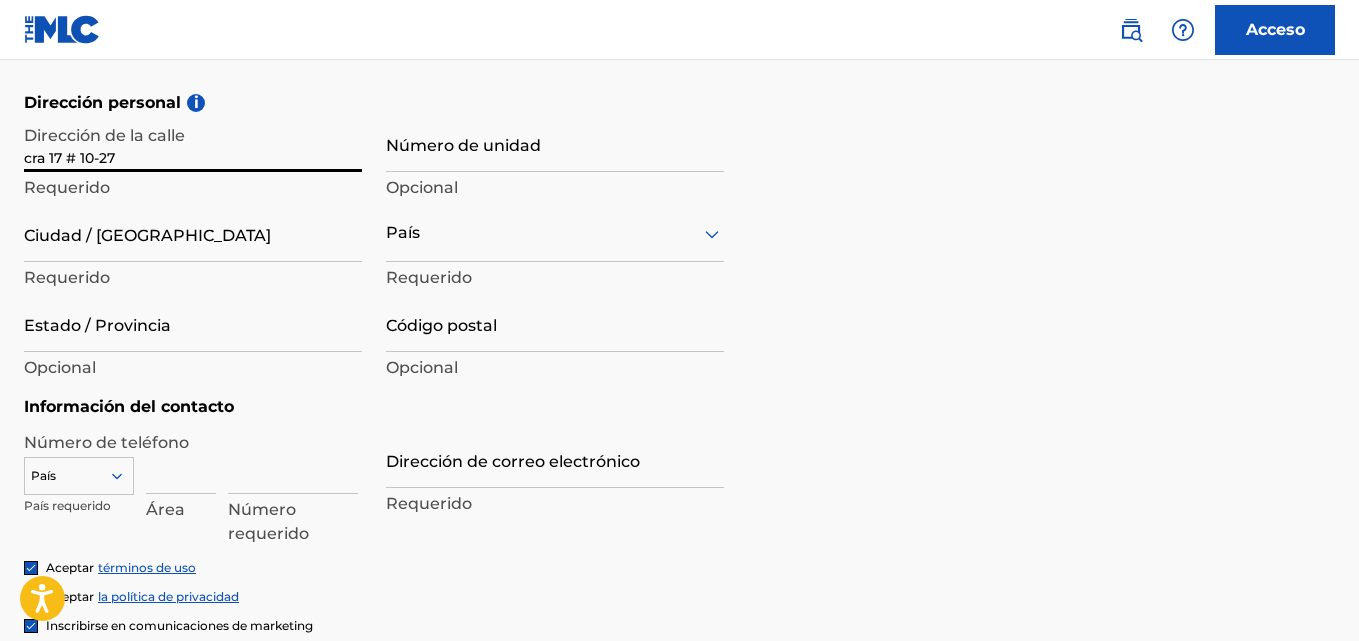 type on "cra 17 # 10-27" 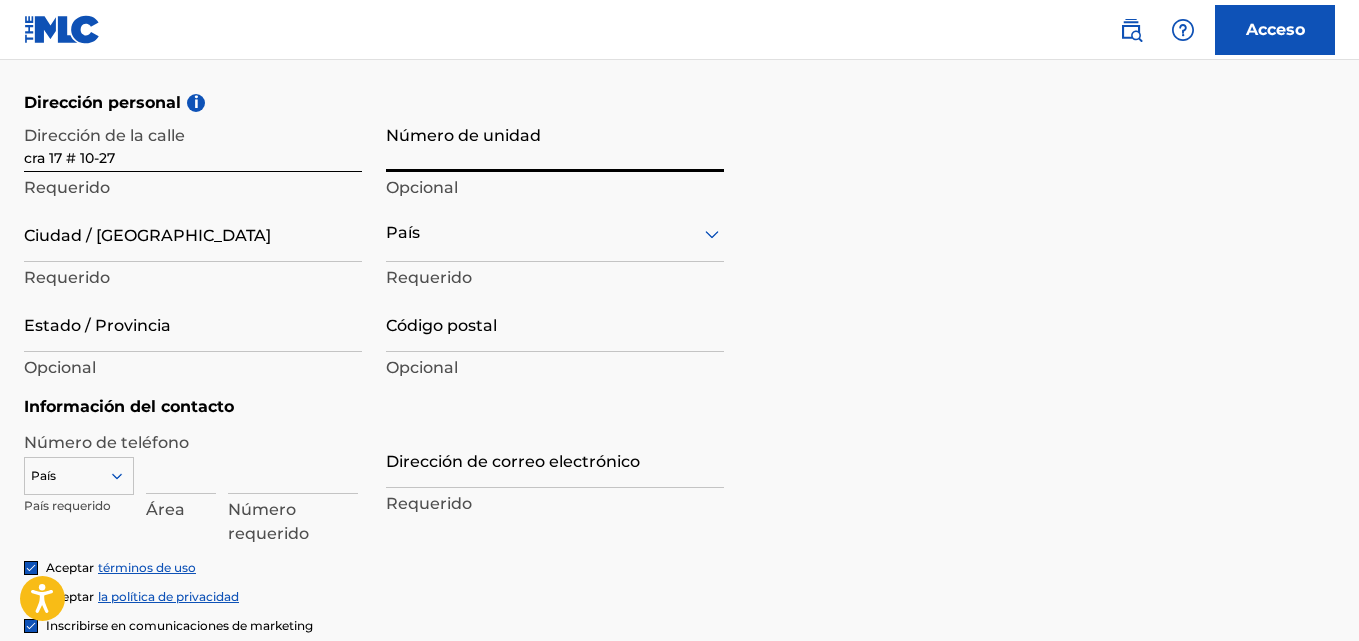 click on "Número de unidad" at bounding box center [555, 143] 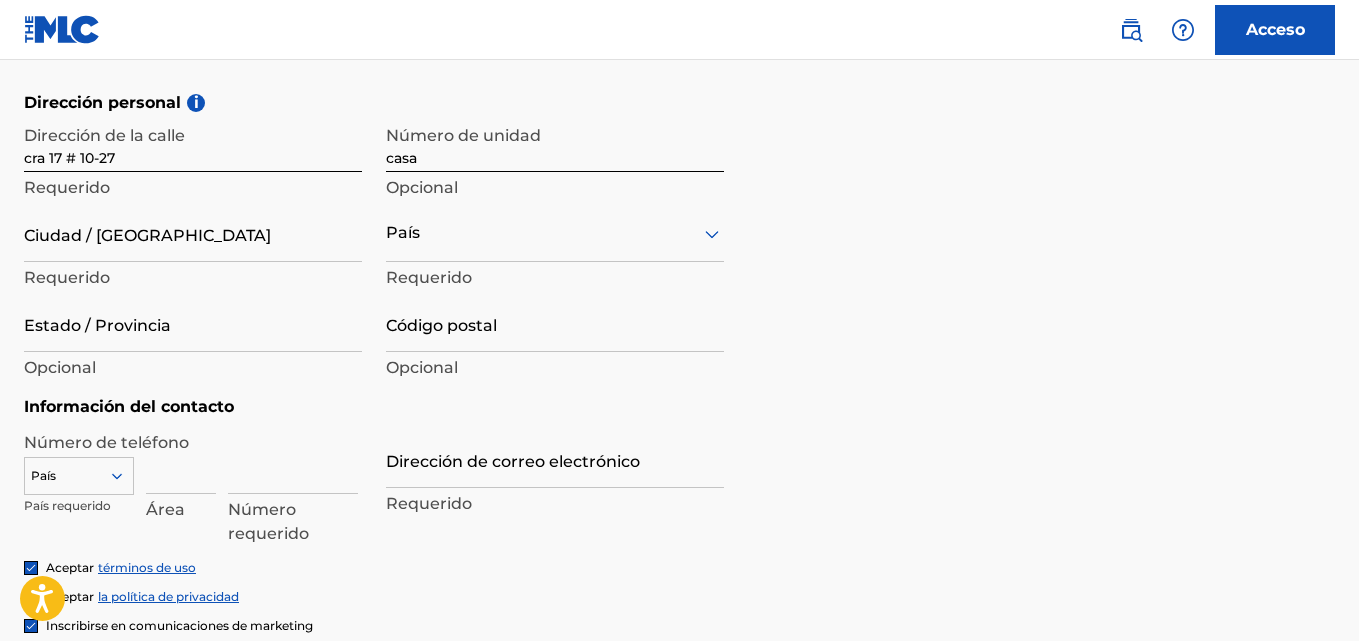 click on "Dirección personal i" at bounding box center (679, 103) 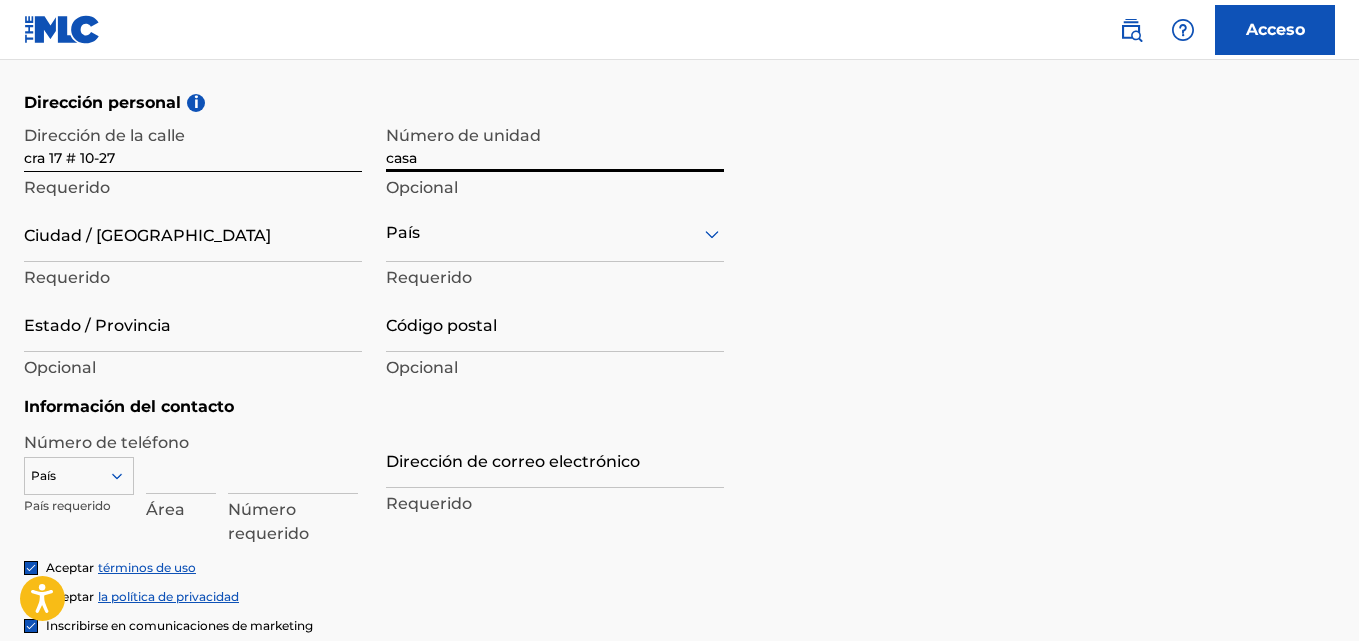 click on "casa" at bounding box center (555, 143) 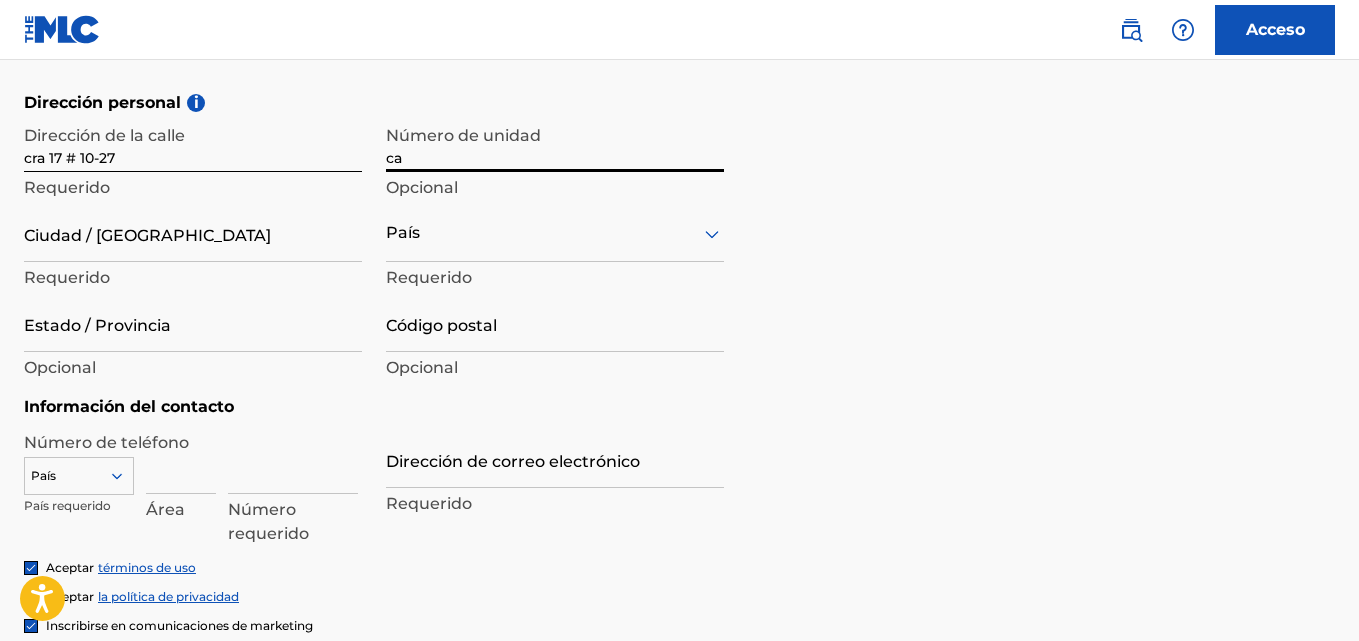 type on "c" 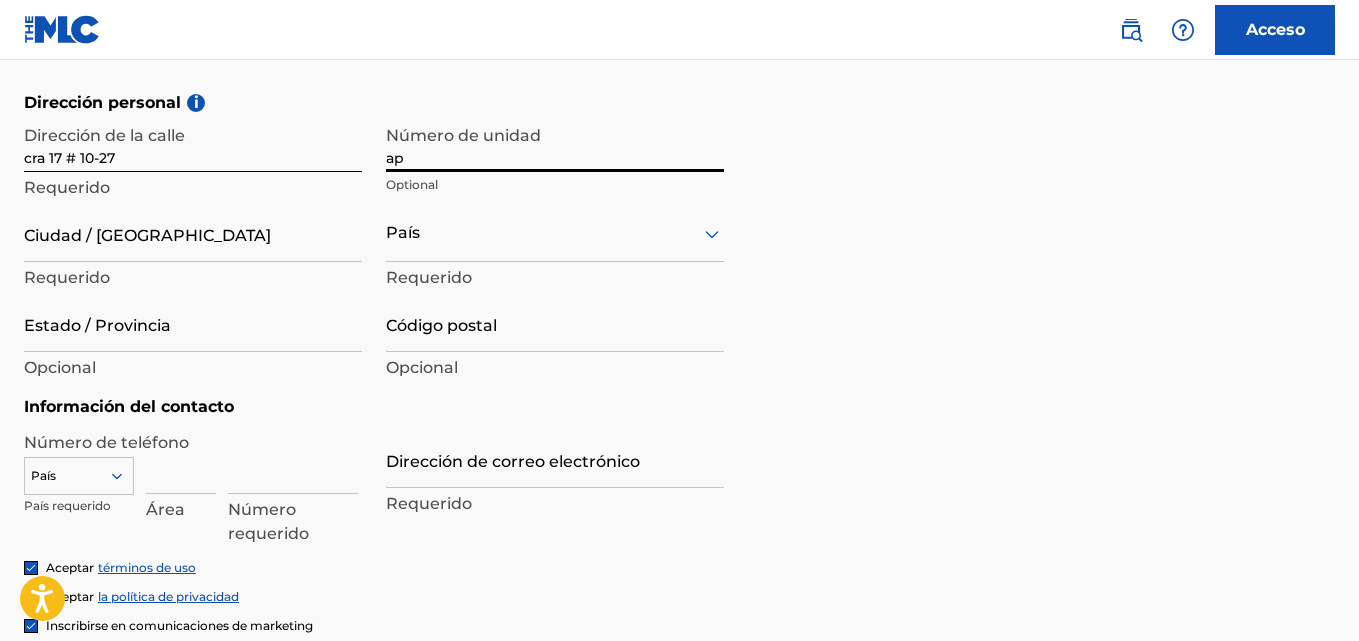 type on "a" 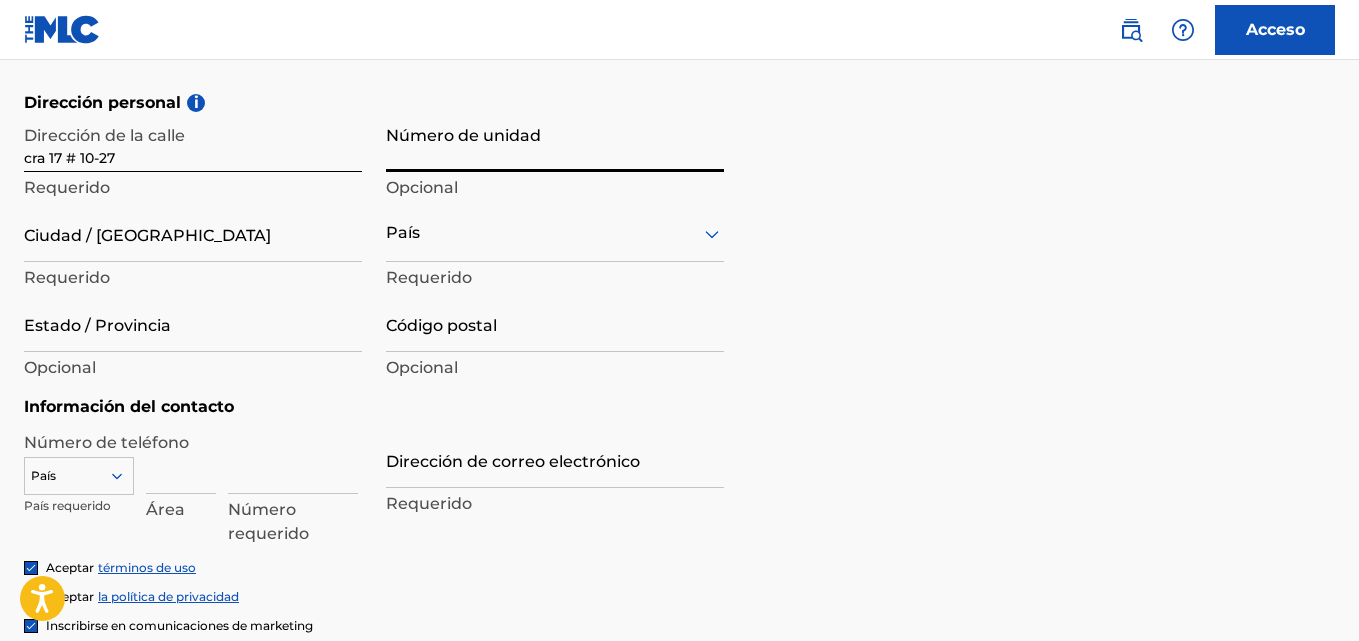 type 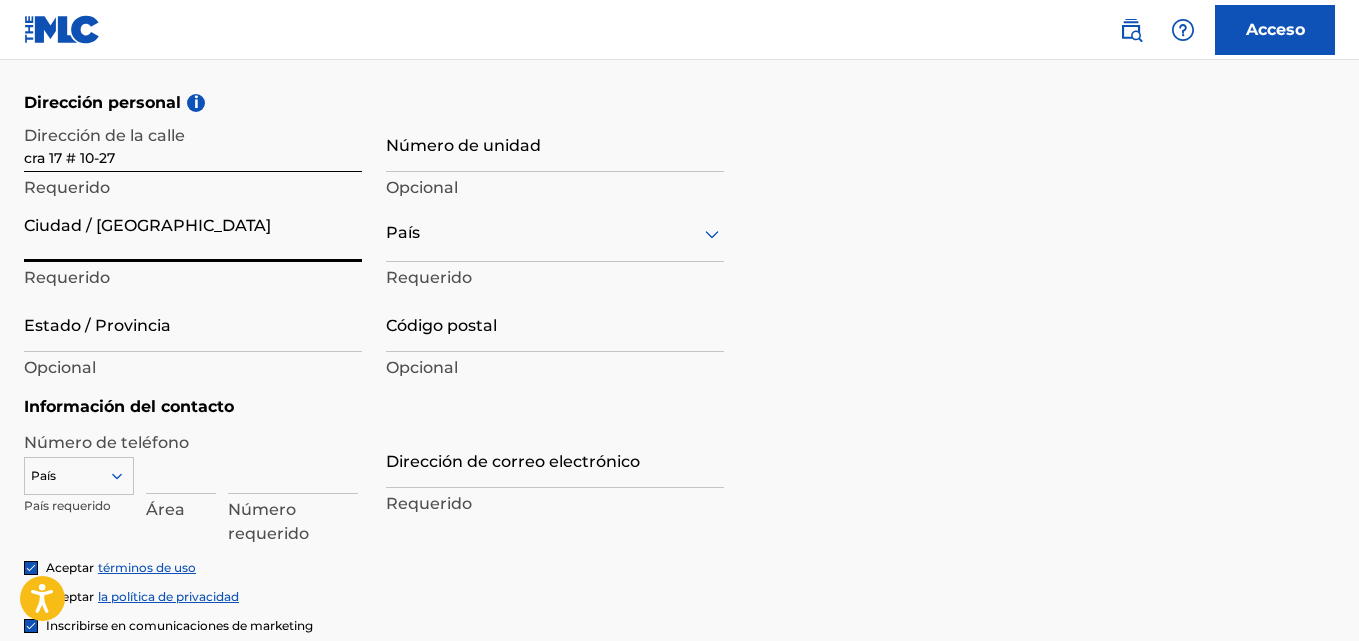 click on "Ciudad / [GEOGRAPHIC_DATA]" at bounding box center [193, 233] 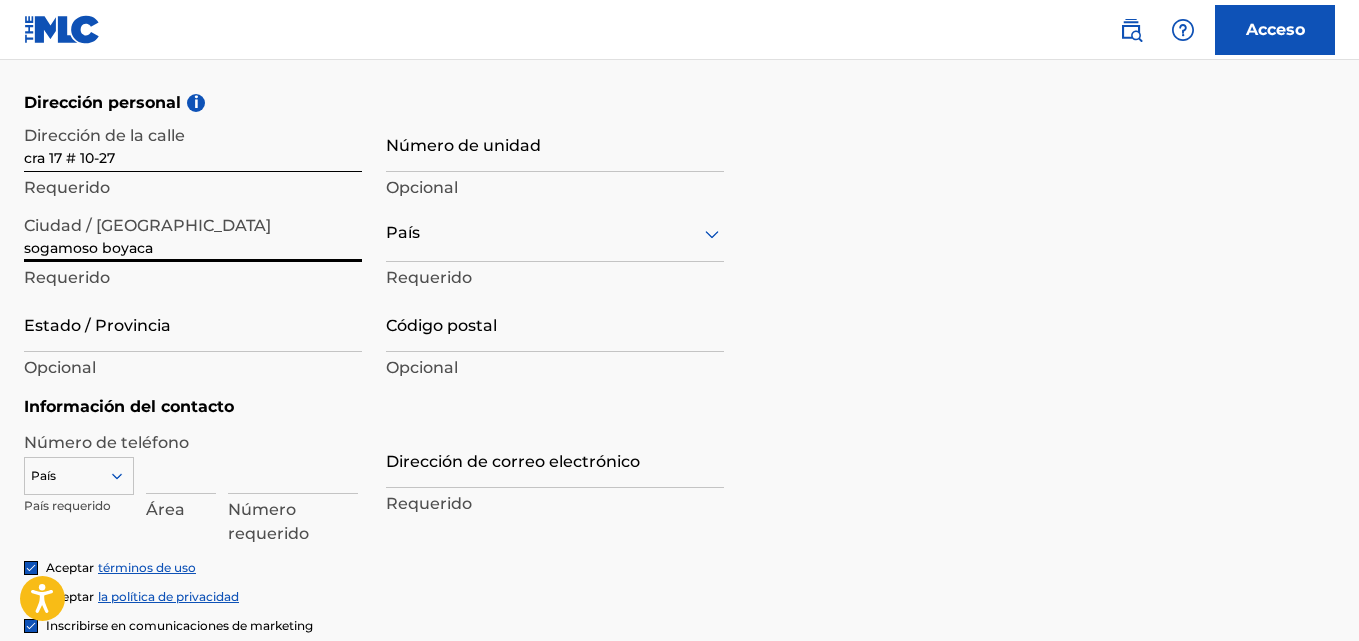 type on "sogamoso boyaca" 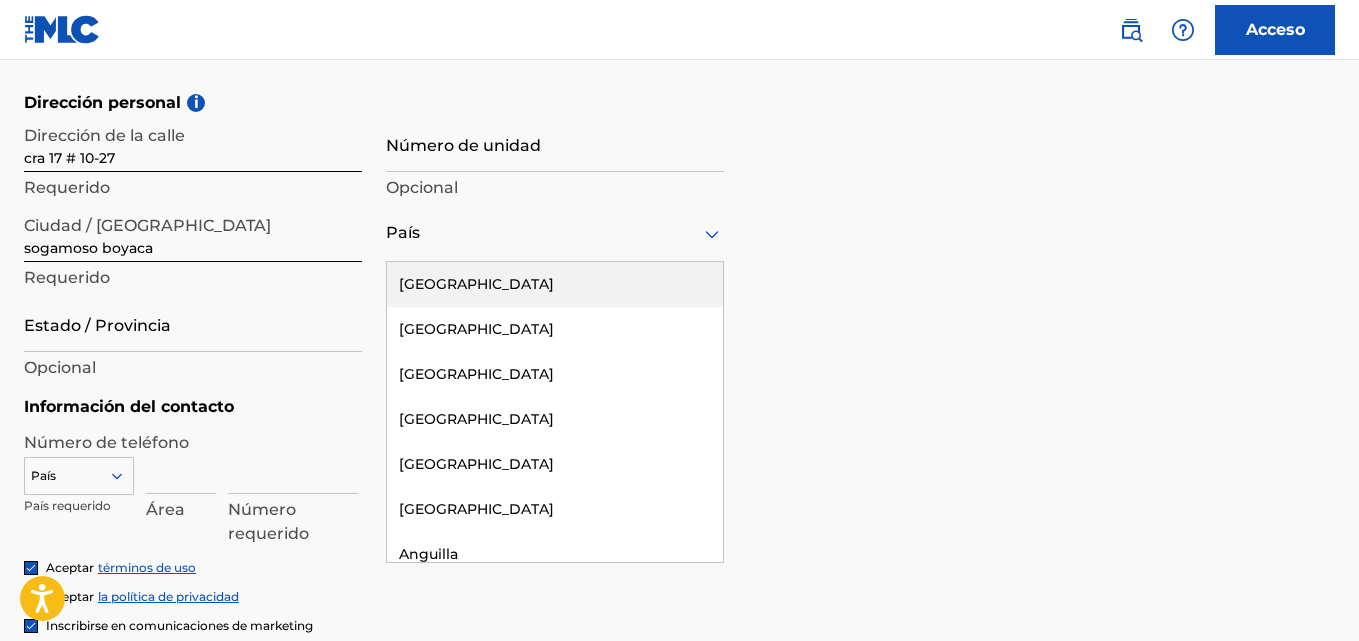 click at bounding box center (555, 233) 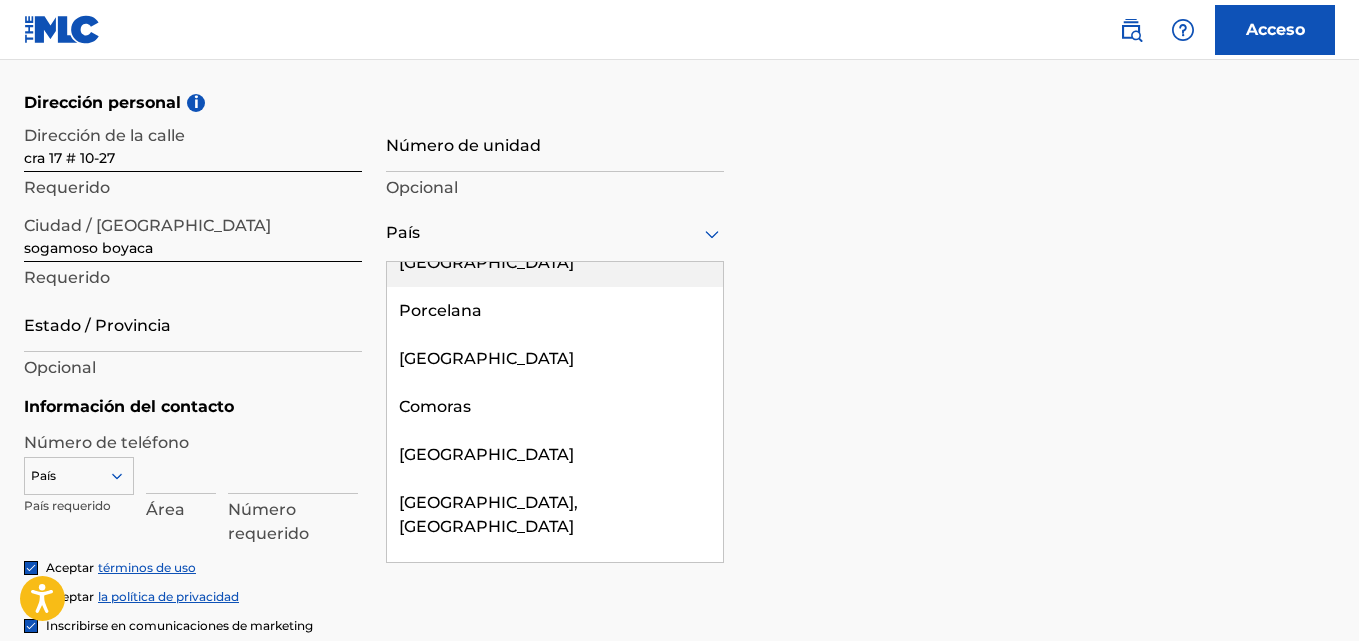 scroll, scrollTop: 1896, scrollLeft: 0, axis: vertical 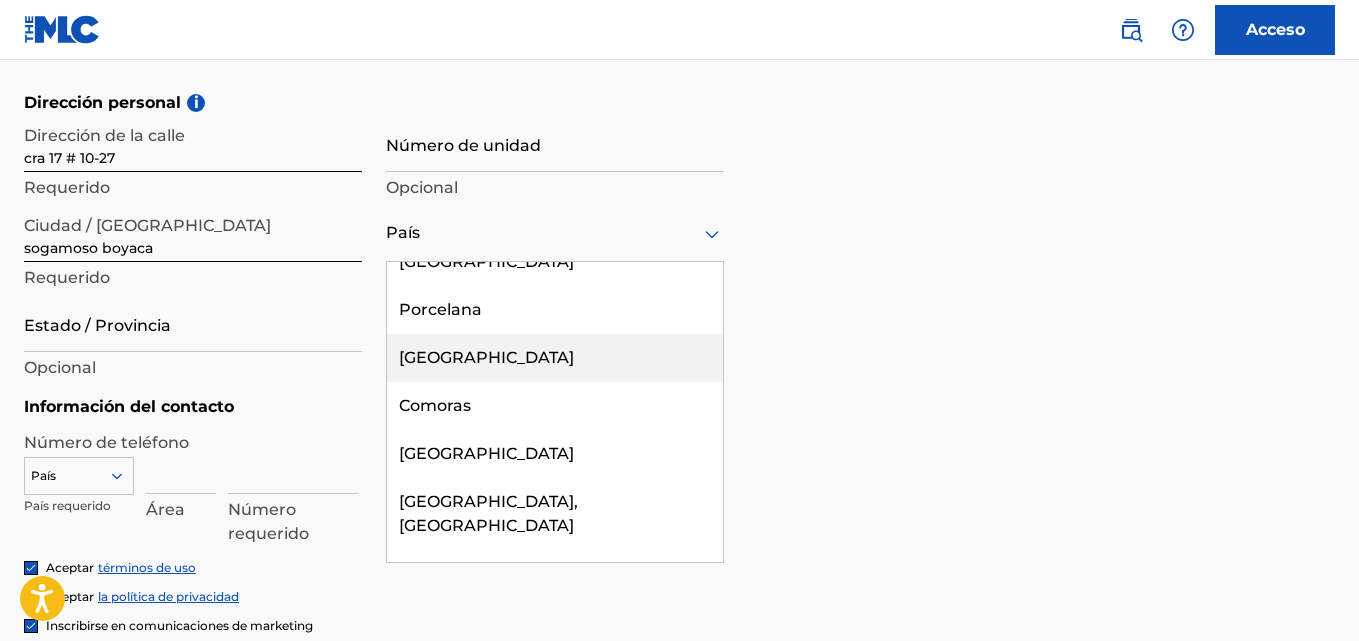 click on "[GEOGRAPHIC_DATA]" at bounding box center [555, 358] 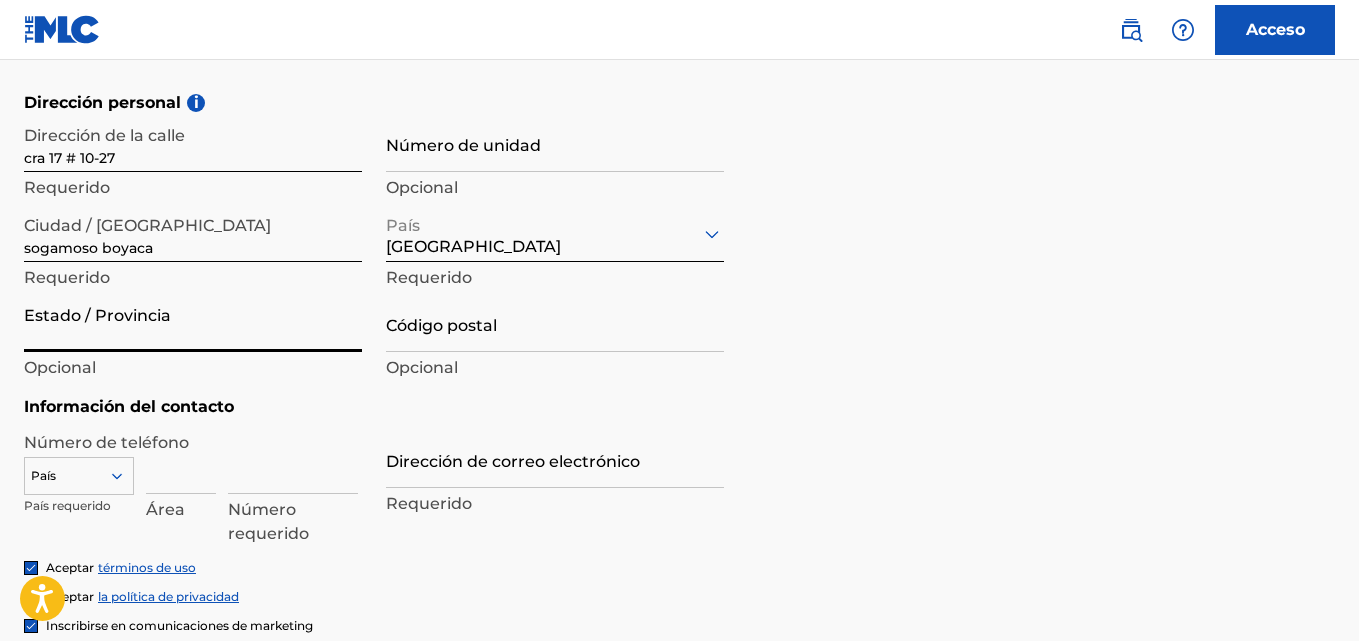 click on "Estado / Provincia" at bounding box center [193, 323] 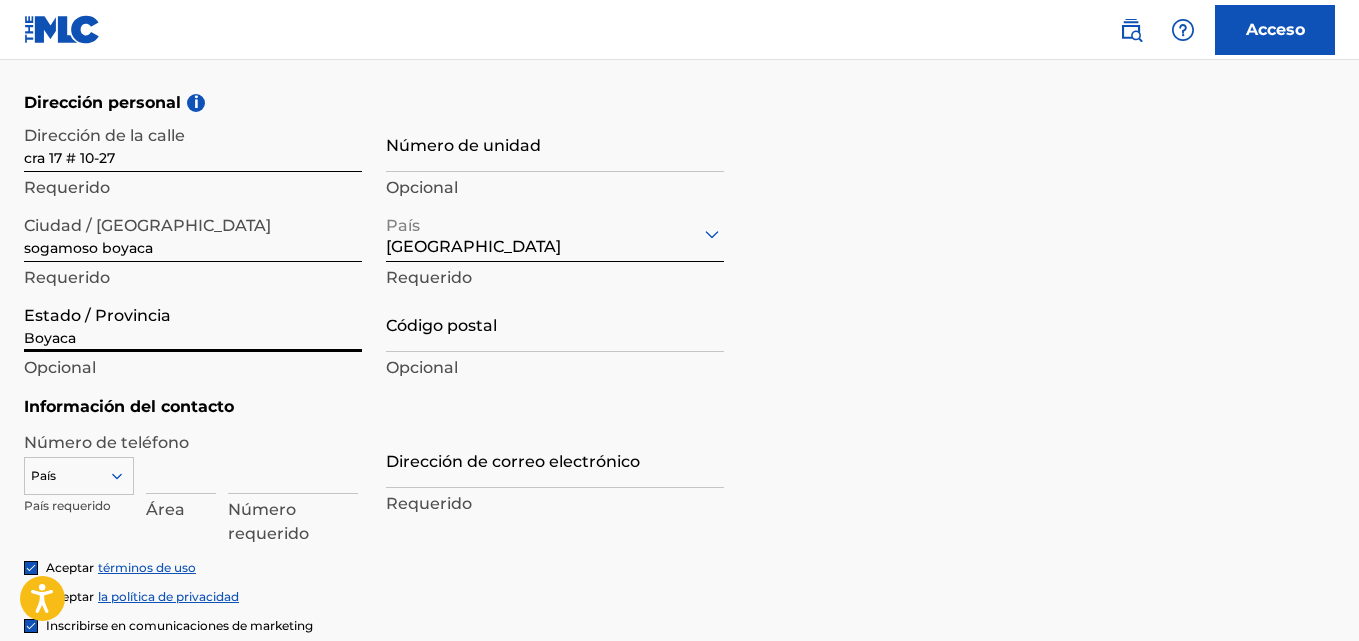 type on "casa" 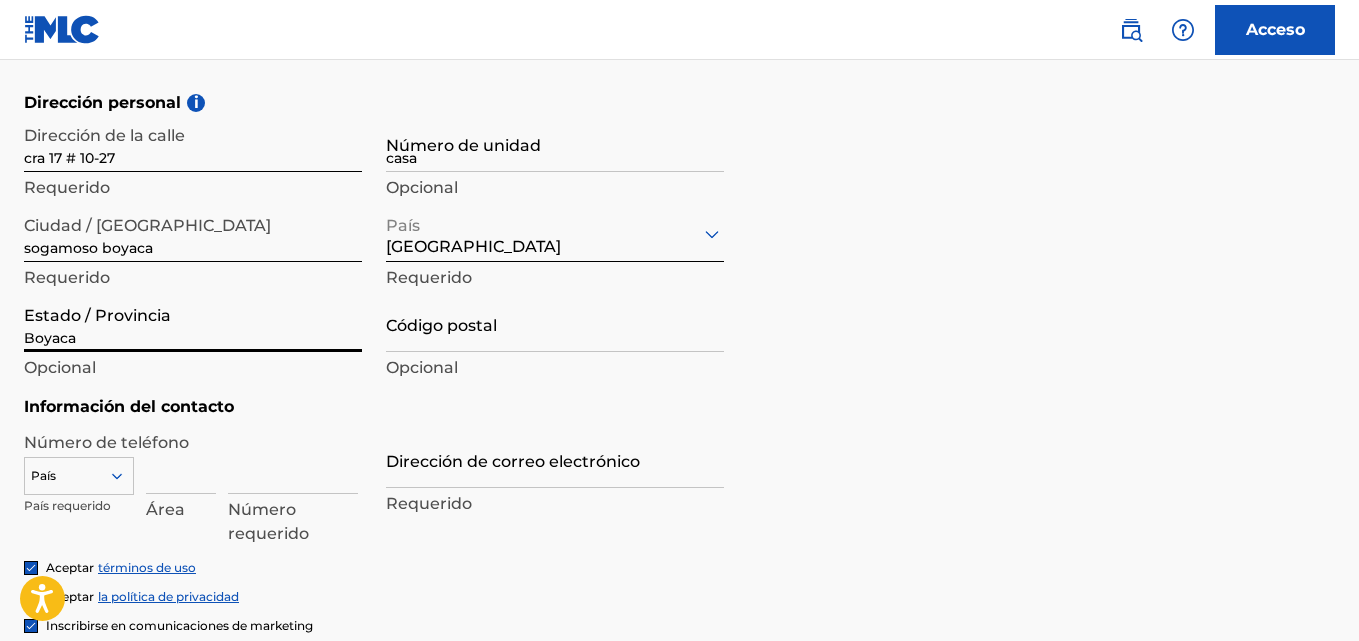 type on "[GEOGRAPHIC_DATA]" 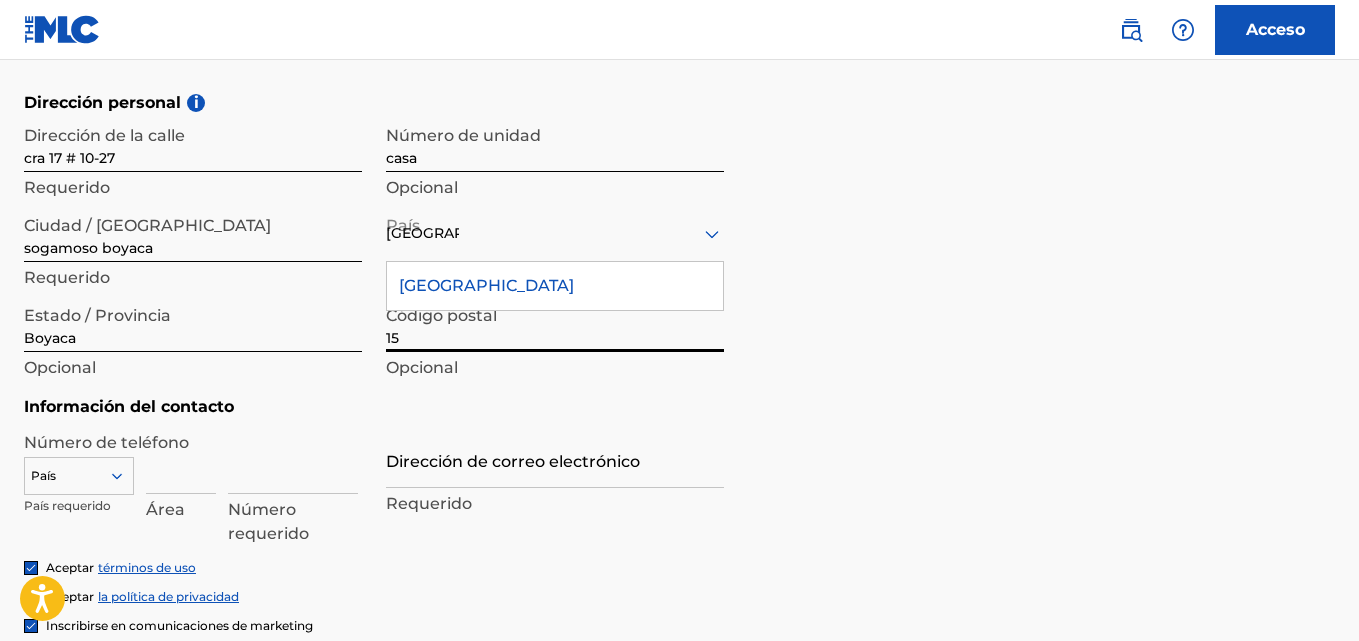 type on "1" 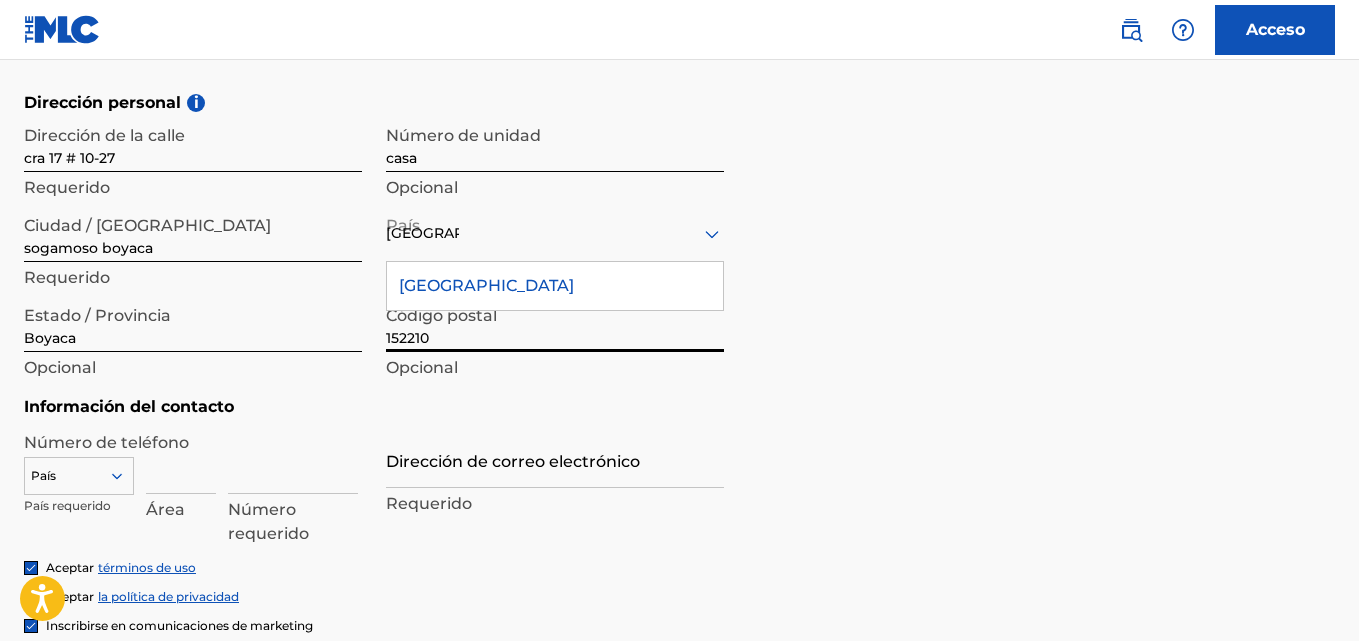 type on "152210" 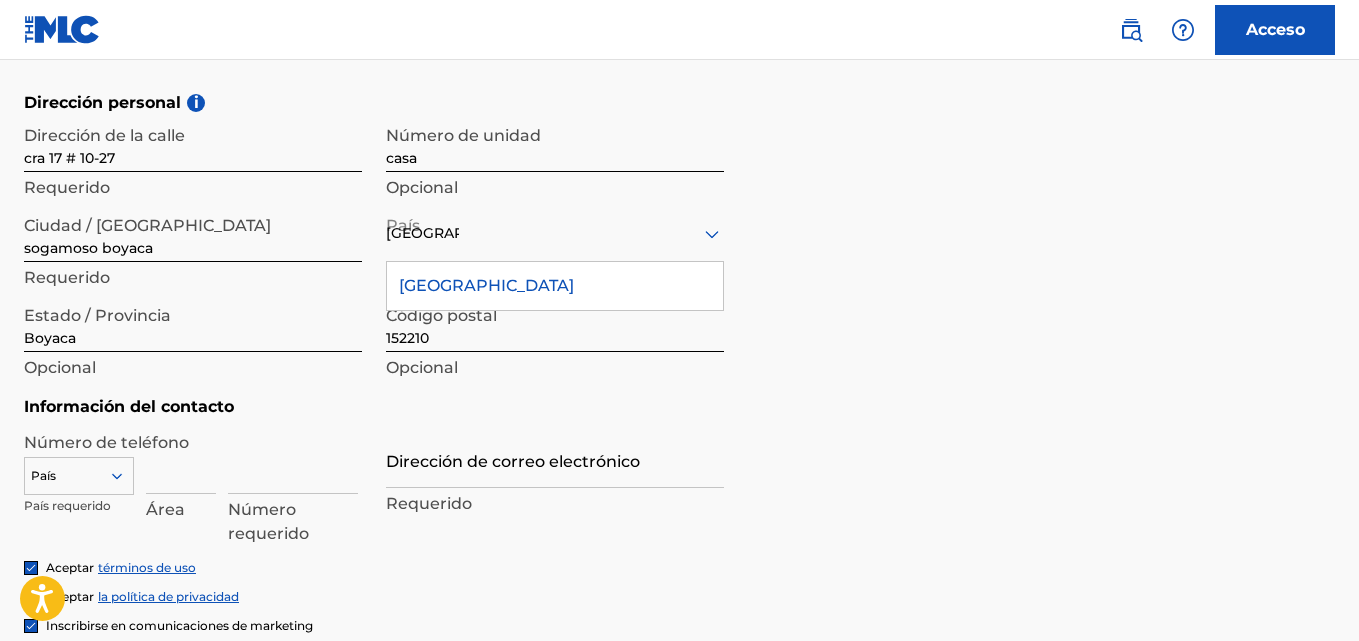 click on "[GEOGRAPHIC_DATA]" at bounding box center [555, 286] 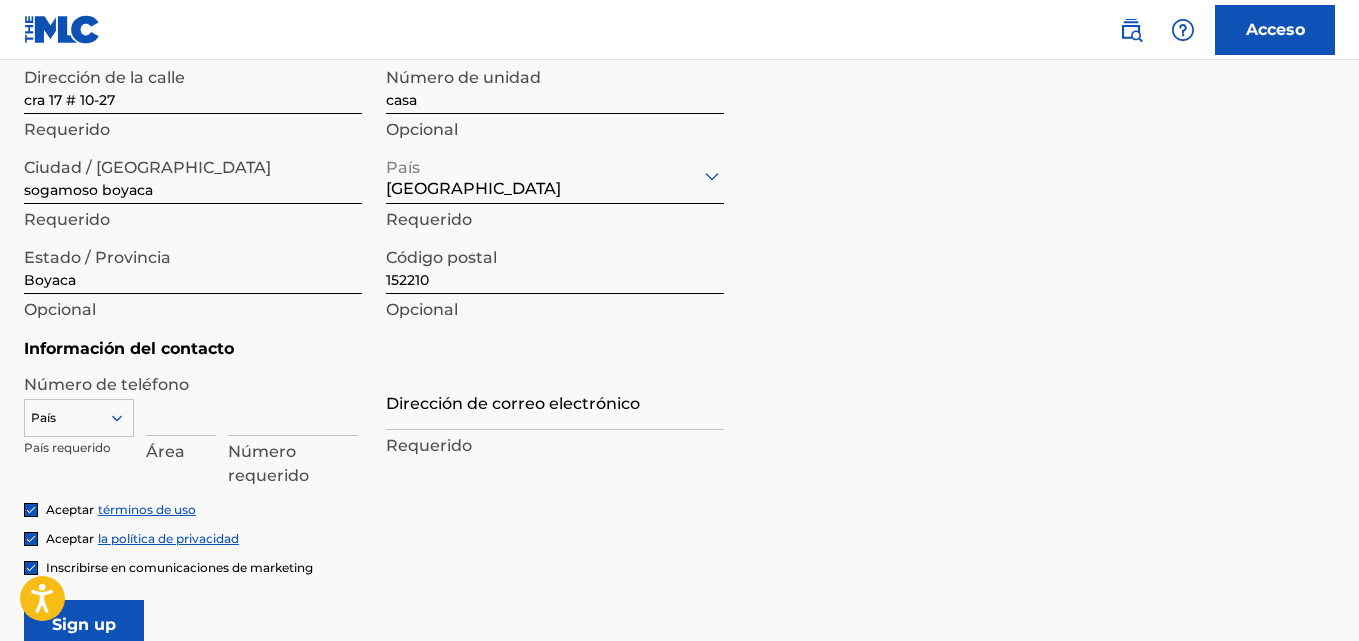 scroll, scrollTop: 781, scrollLeft: 0, axis: vertical 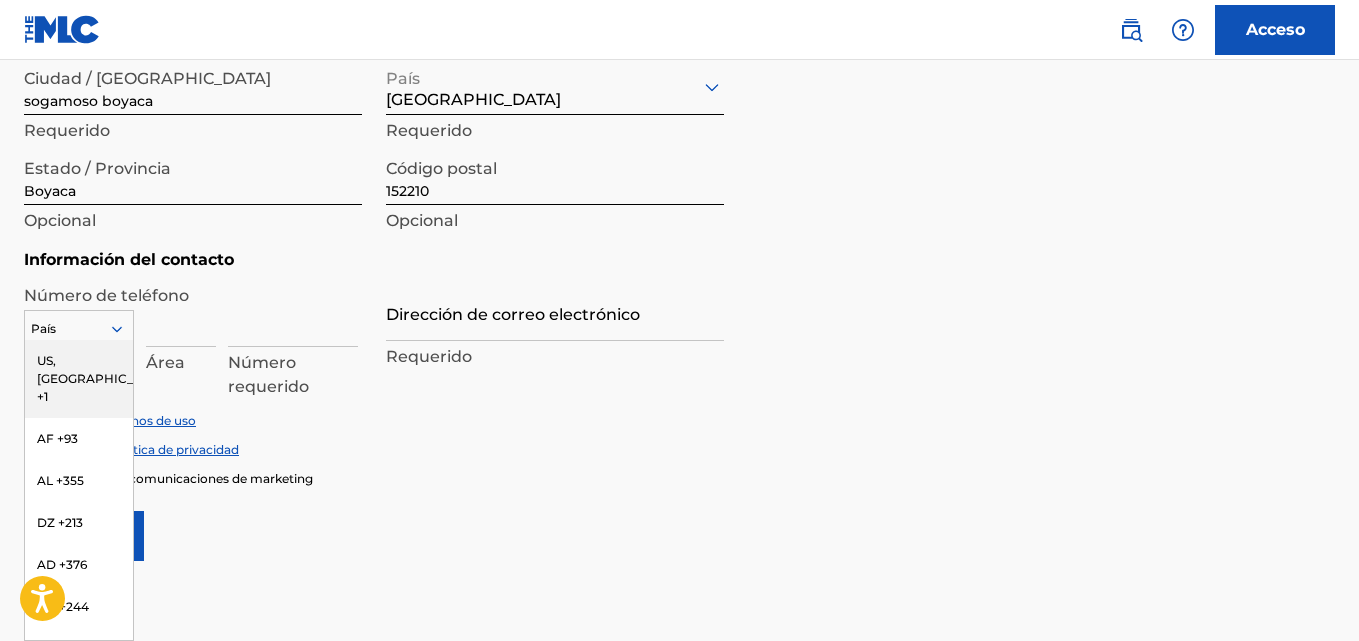 click on "216 results available. Use Up and Down to choose options, press Enter to select the currently focused option, press Escape to exit the menu, press Tab to select the option and exit the menu. [GEOGRAPHIC_DATA], [GEOGRAPHIC_DATA] +1 AF +93 AL +355 DZ +213 AD +376 AO +244 AI +1264 AG +1268 AR +54 AM +374 AW +297 AU +61 AT +43 AZ +994 BS +1242 BH +973 BD +880 BB +1246 BY +375 BE +32 BZ +501 BJ +229 BM +1441 BT +975 BO +591 BA +387 BW +267 BR +55 BN +673 BG +359 BF +226 BI +257 KH +855 CM +237 CV +238 KY +1345 CF +236 TD +235 CL +56 CN +86 CO +57 KM +269 CG, CD +242 CK +682 CR +506 CI +225 HR +385 CU +53 CY +357 CZ +420 DK +45 DJ +253 DM +1767 DO +1809 EC +593 EG +20 SV +503 GQ +240 ER +291 EE +372 ET +251 FK +500 FO +298 FJ +679 FI +358 FR +33 GF +594 PF +689 GA +241 GM +220 GE +995 DE +49 GH +233 GI +350 GR +30 GL +299 GD +1473 GP +590 GT +502 GN +224 GW +245 GY +592 HT +509 VA, IT +39 HN +504 HK +852 HU +36 IS +354 IN +91 ID +62 IR +98 IQ +964 IE +353 IL +972 JM +1876 JP +81 JO +962 KZ +7 KE +254 KI +686 KP +850 KR +82 KW +965 KG +996" at bounding box center [79, 325] 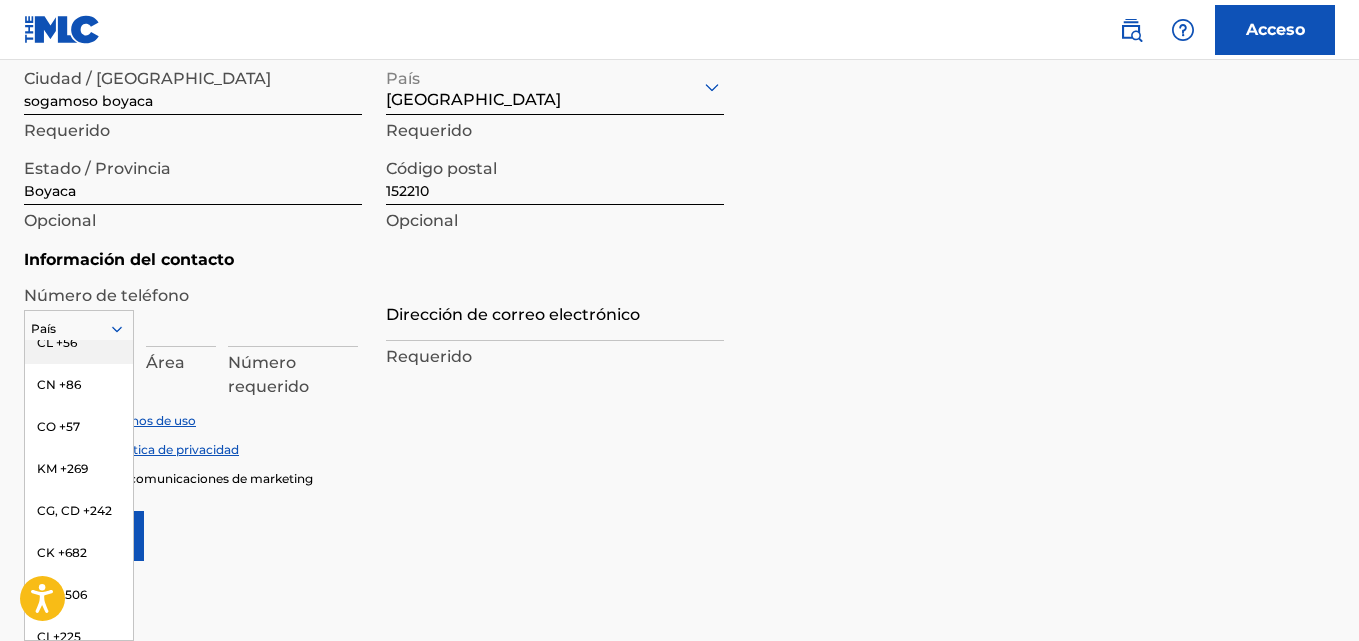 scroll, scrollTop: 1706, scrollLeft: 0, axis: vertical 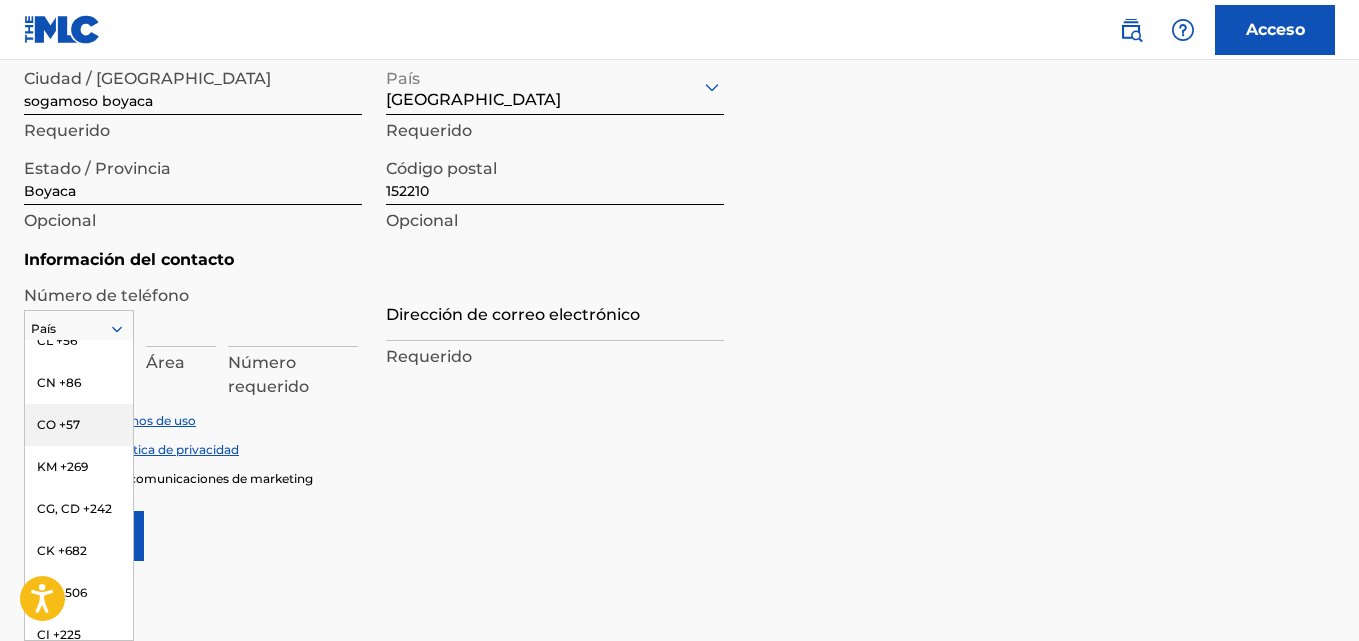 click on "CO +57" at bounding box center (79, 425) 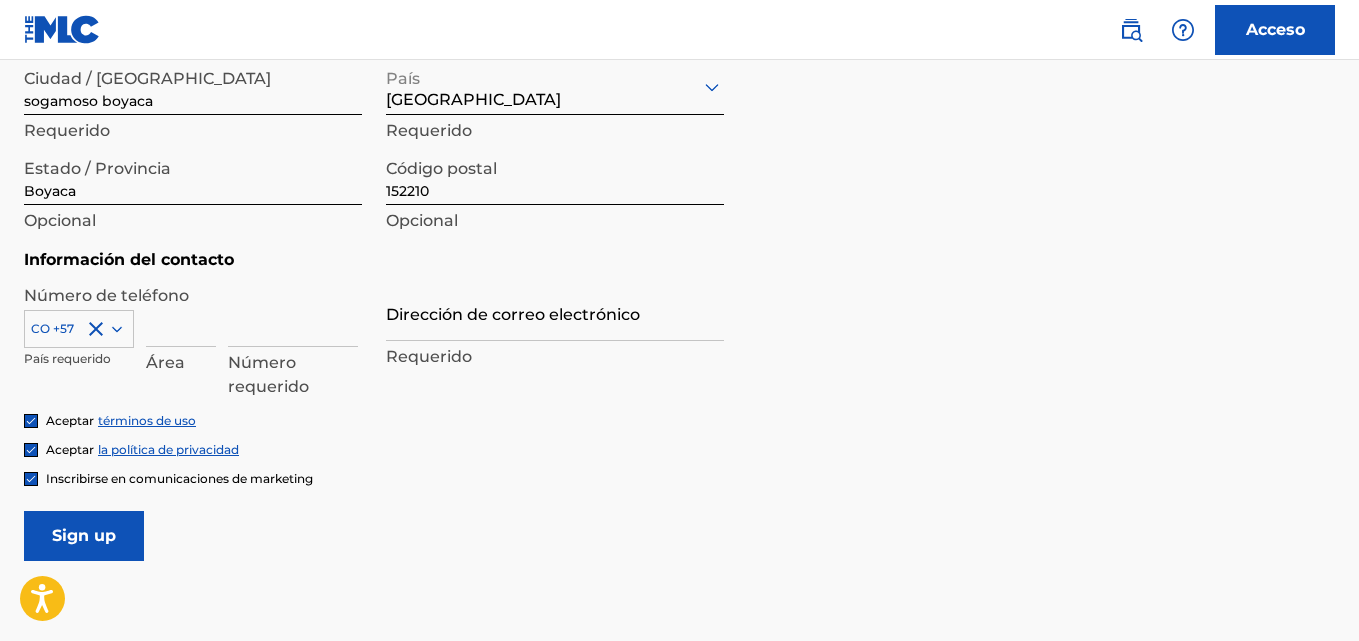 click at bounding box center (181, 318) 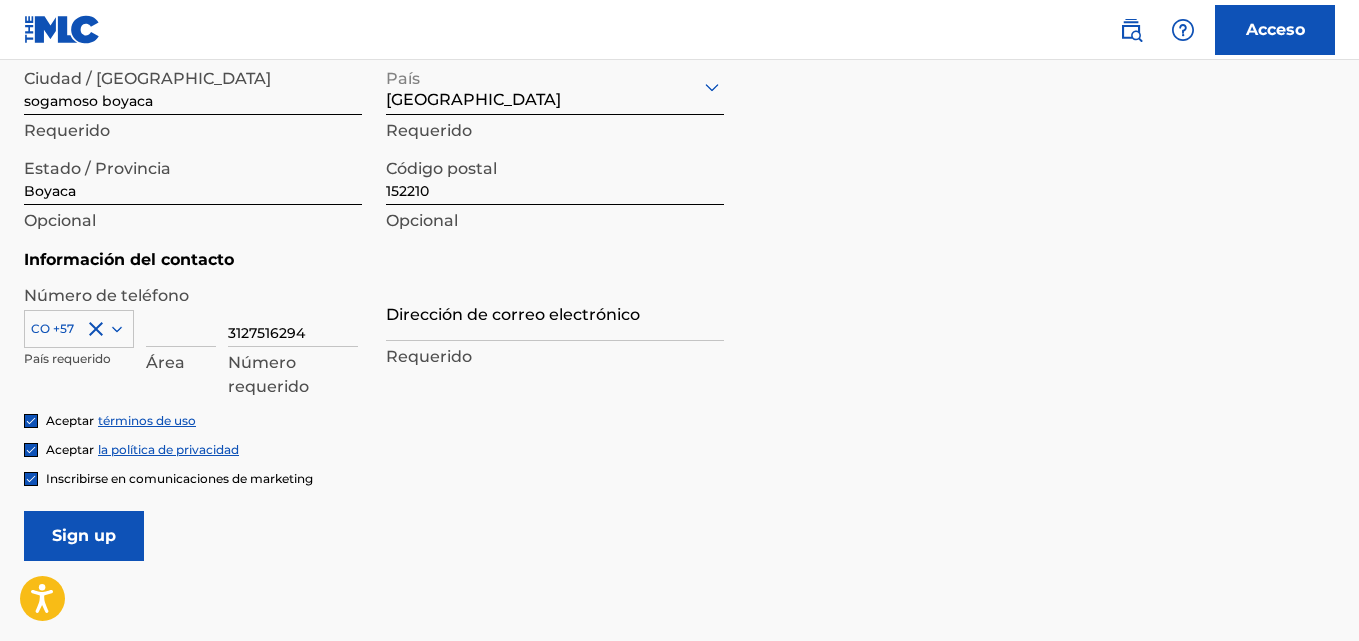 type on "3127516294" 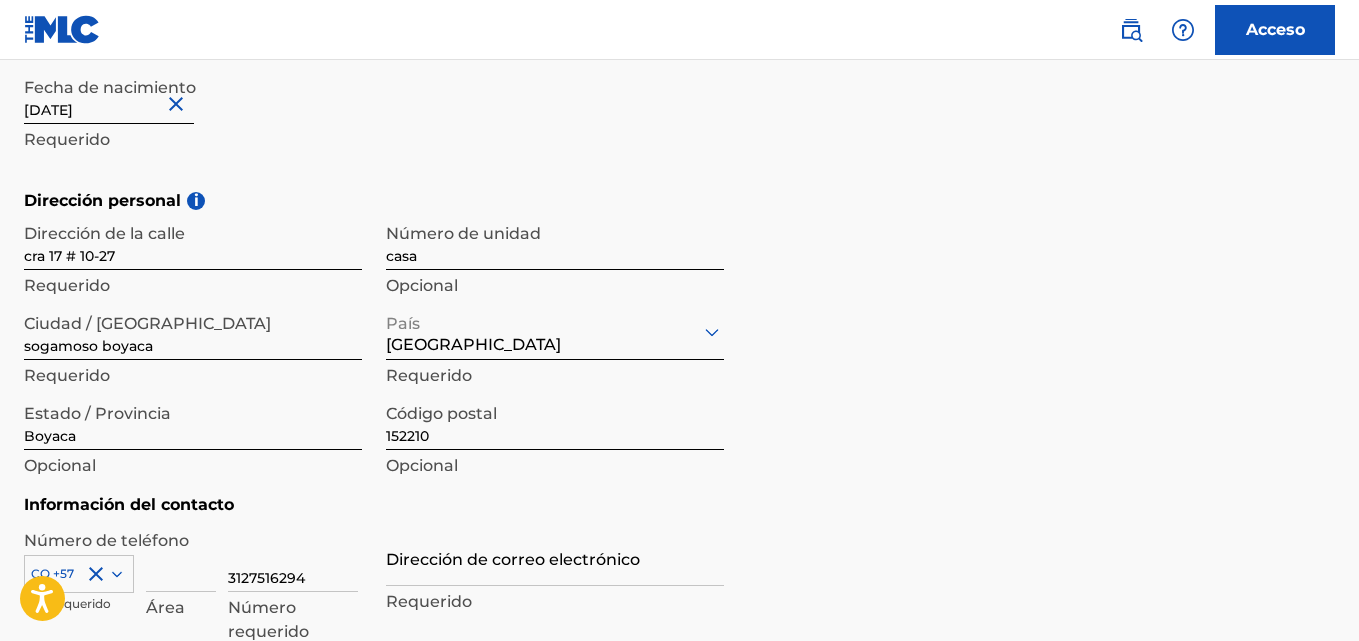 scroll, scrollTop: 609, scrollLeft: 0, axis: vertical 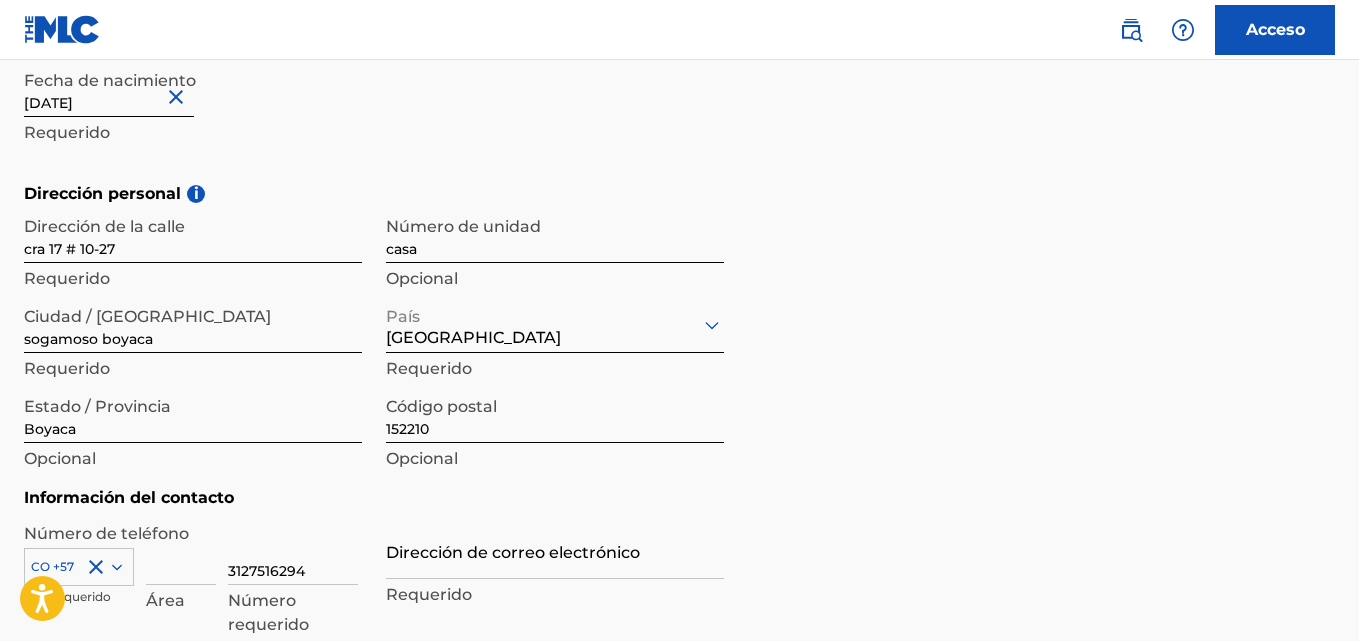 click on "casa" at bounding box center (555, 234) 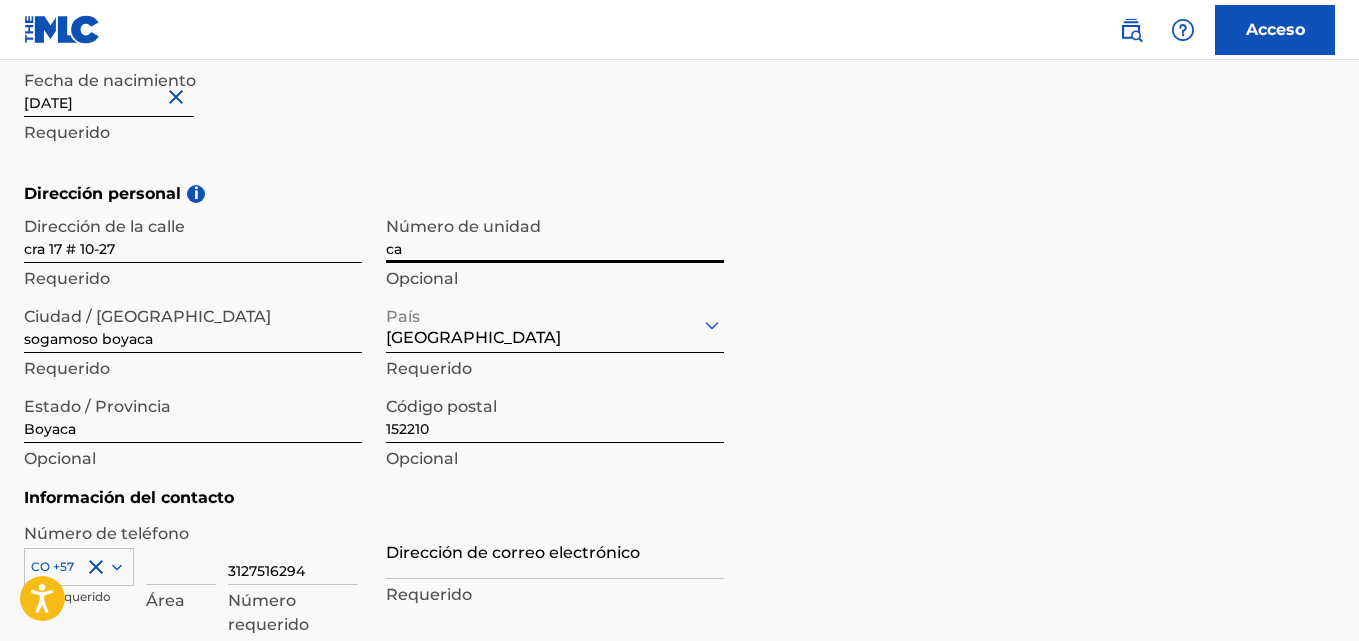 type on "c" 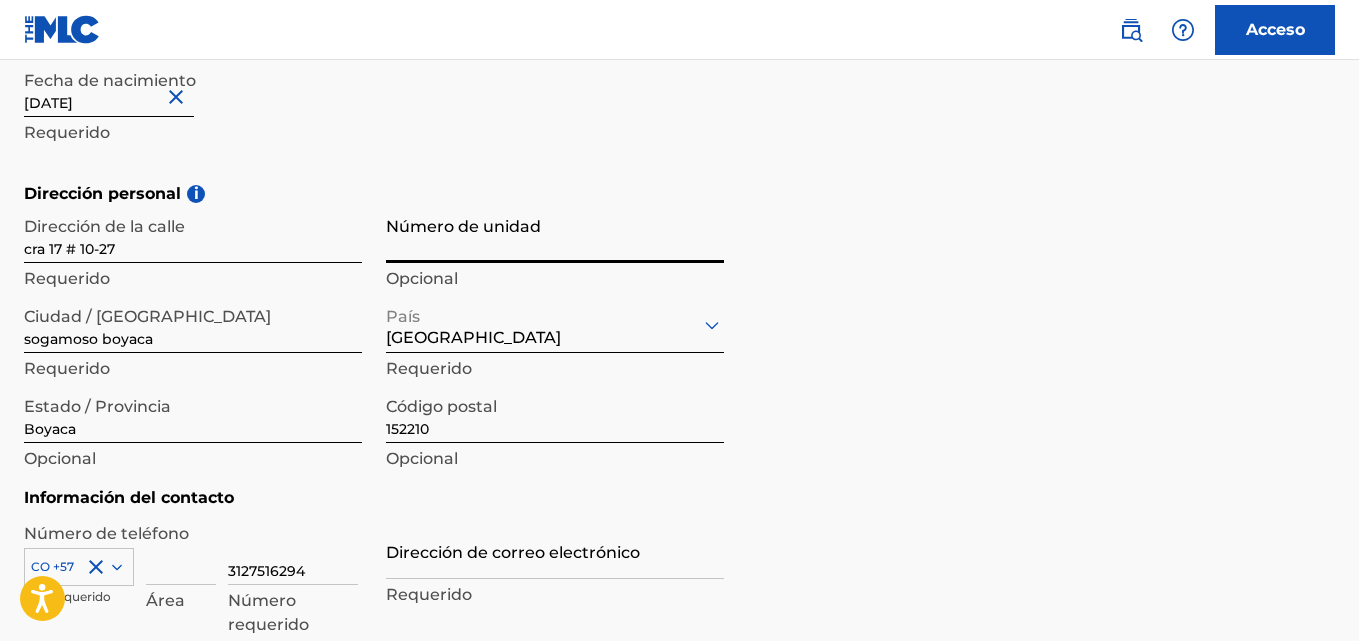 type 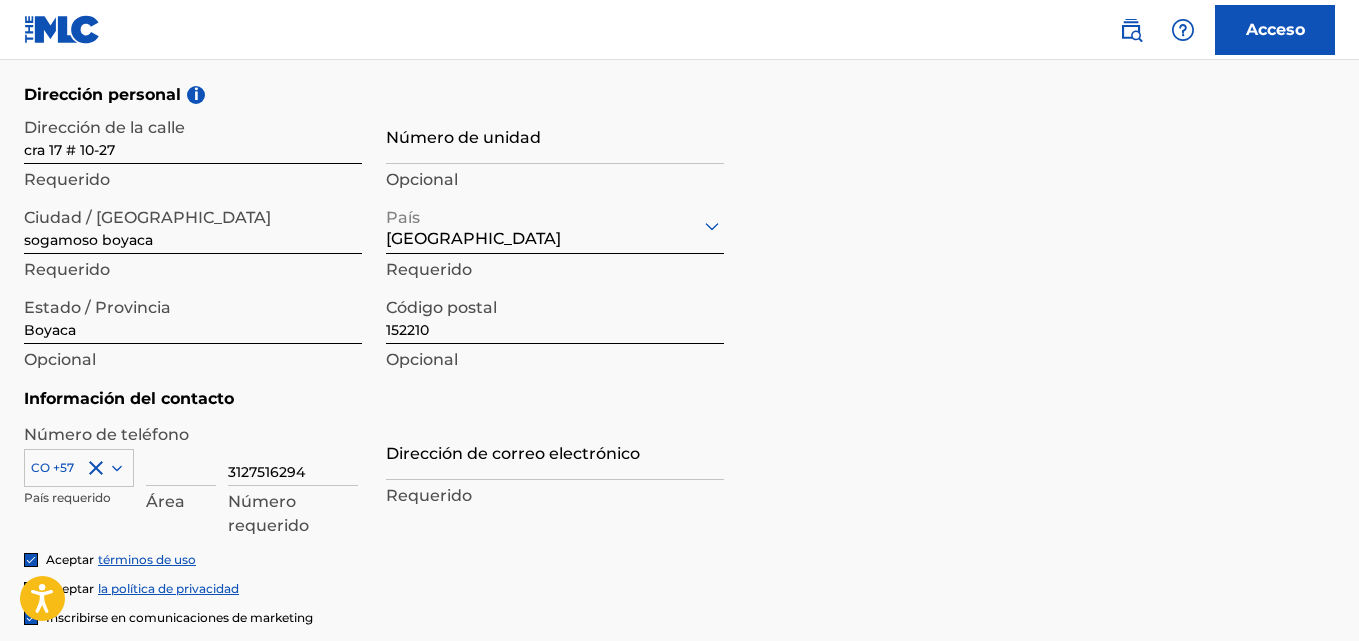 scroll, scrollTop: 709, scrollLeft: 0, axis: vertical 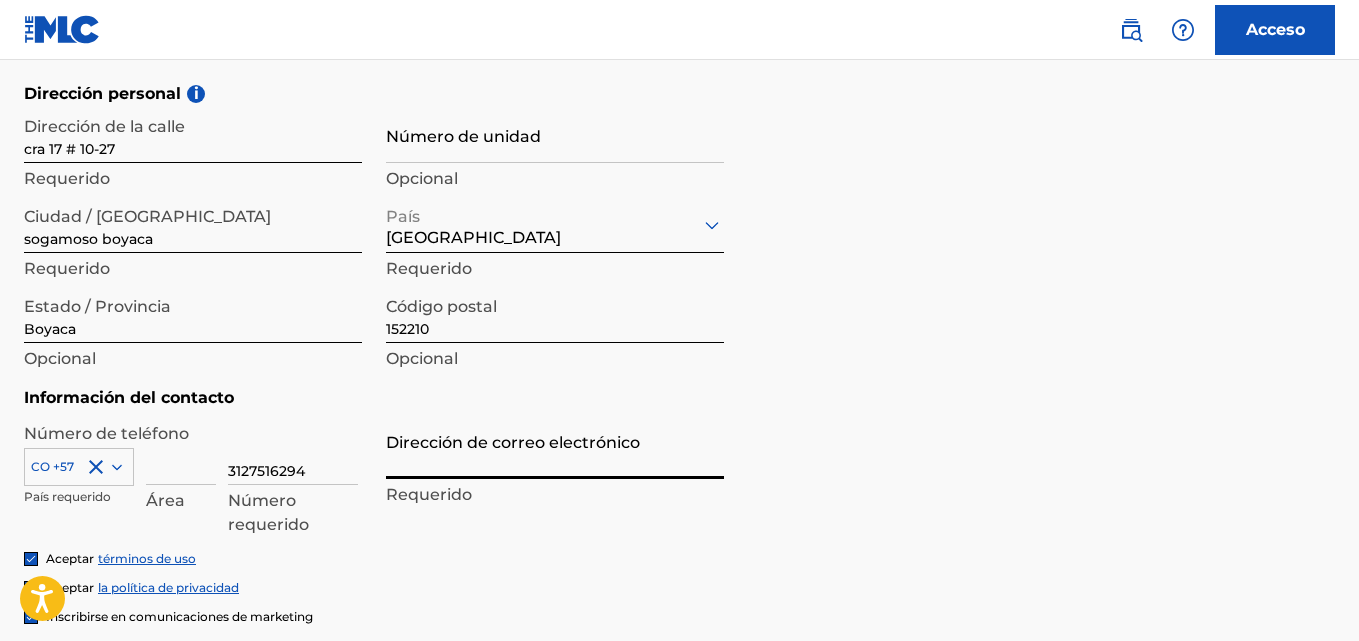 drag, startPoint x: 629, startPoint y: 474, endPoint x: 628, endPoint y: 458, distance: 16.03122 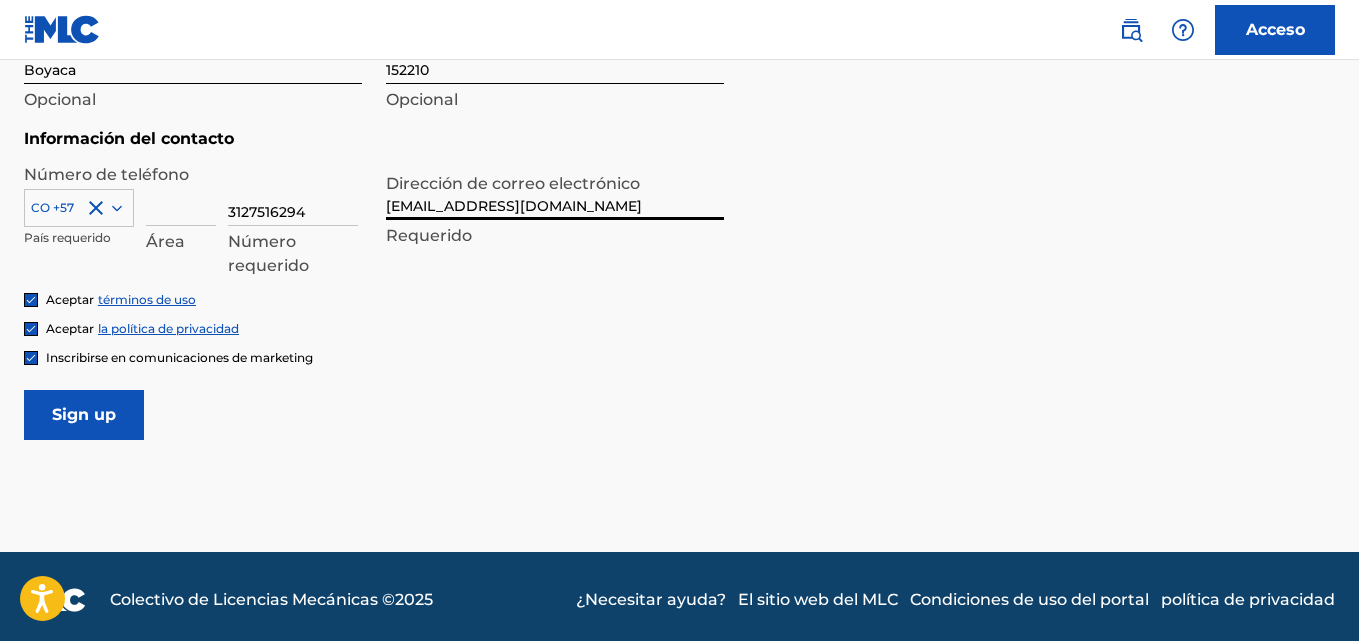 scroll, scrollTop: 975, scrollLeft: 0, axis: vertical 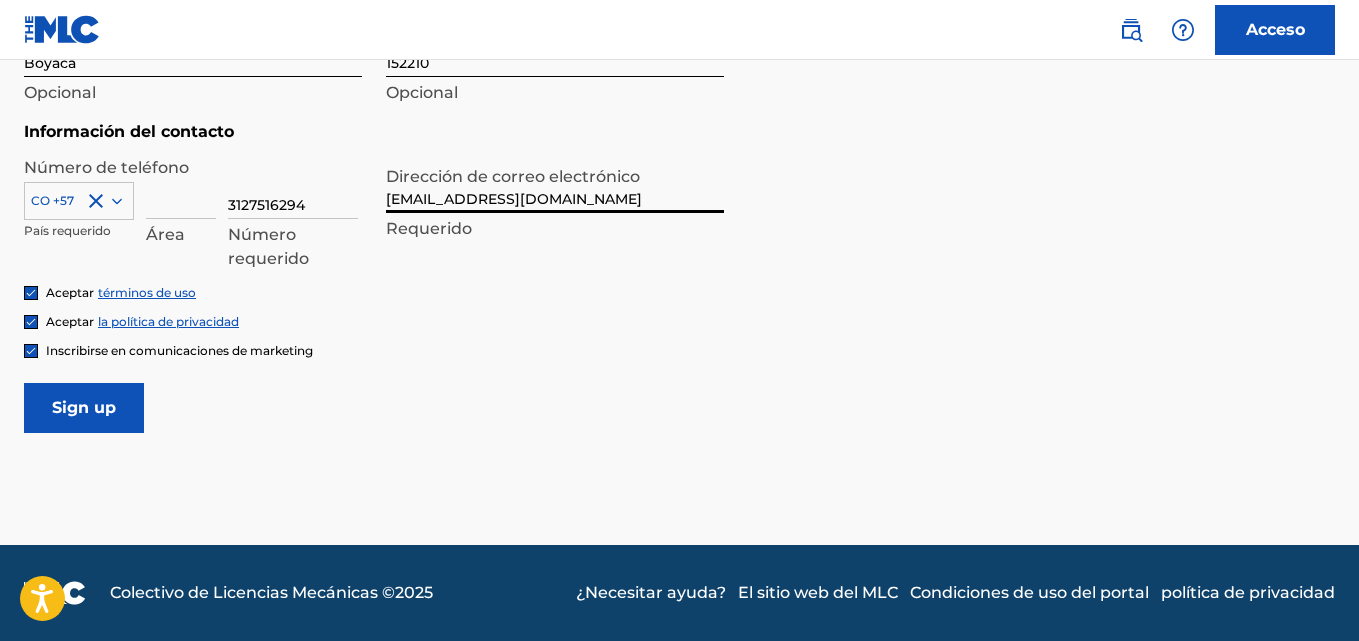 type on "[EMAIL_ADDRESS][DOMAIN_NAME]" 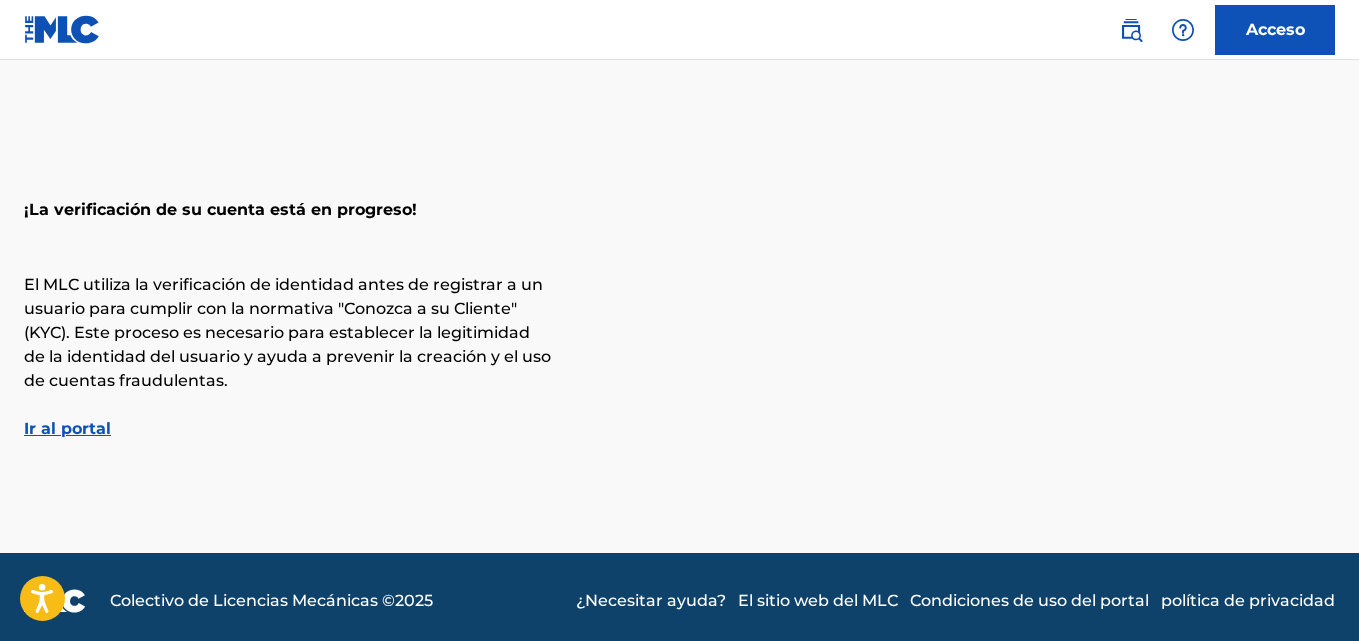 scroll, scrollTop: 34, scrollLeft: 0, axis: vertical 